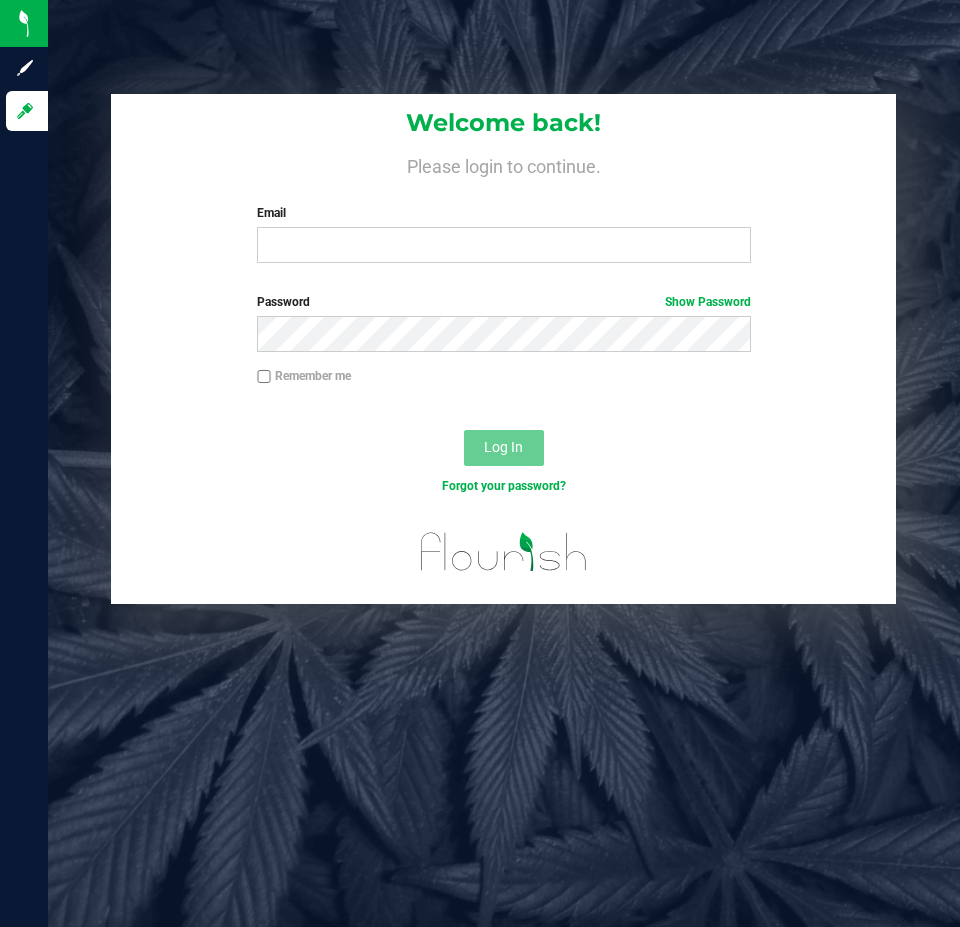 scroll, scrollTop: 0, scrollLeft: 0, axis: both 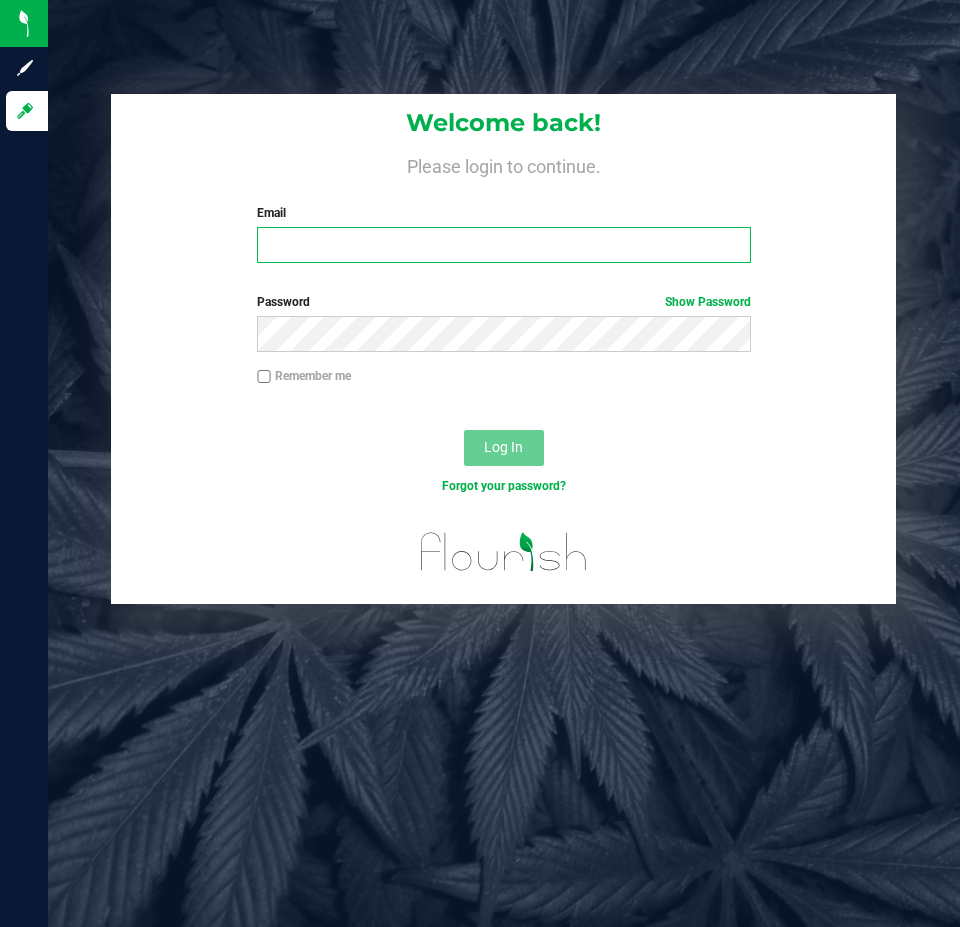 click on "Email" at bounding box center (503, 245) 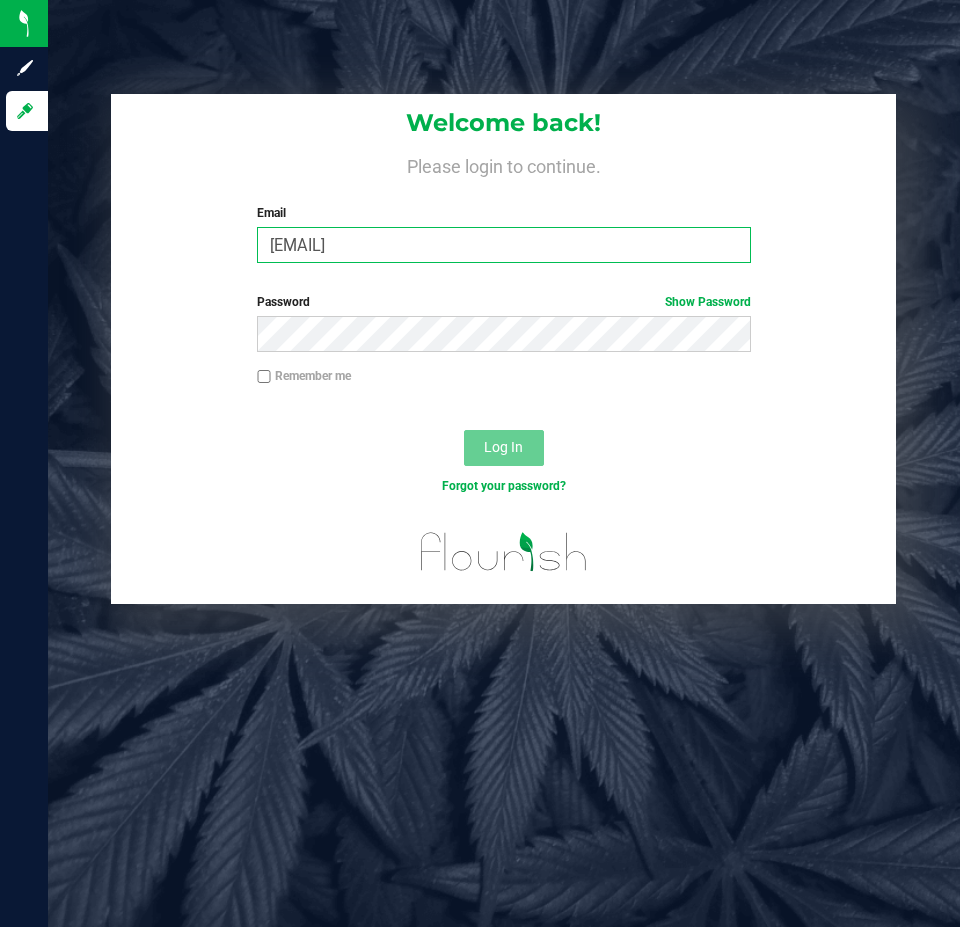 type on "kvasko@liveparallel.com" 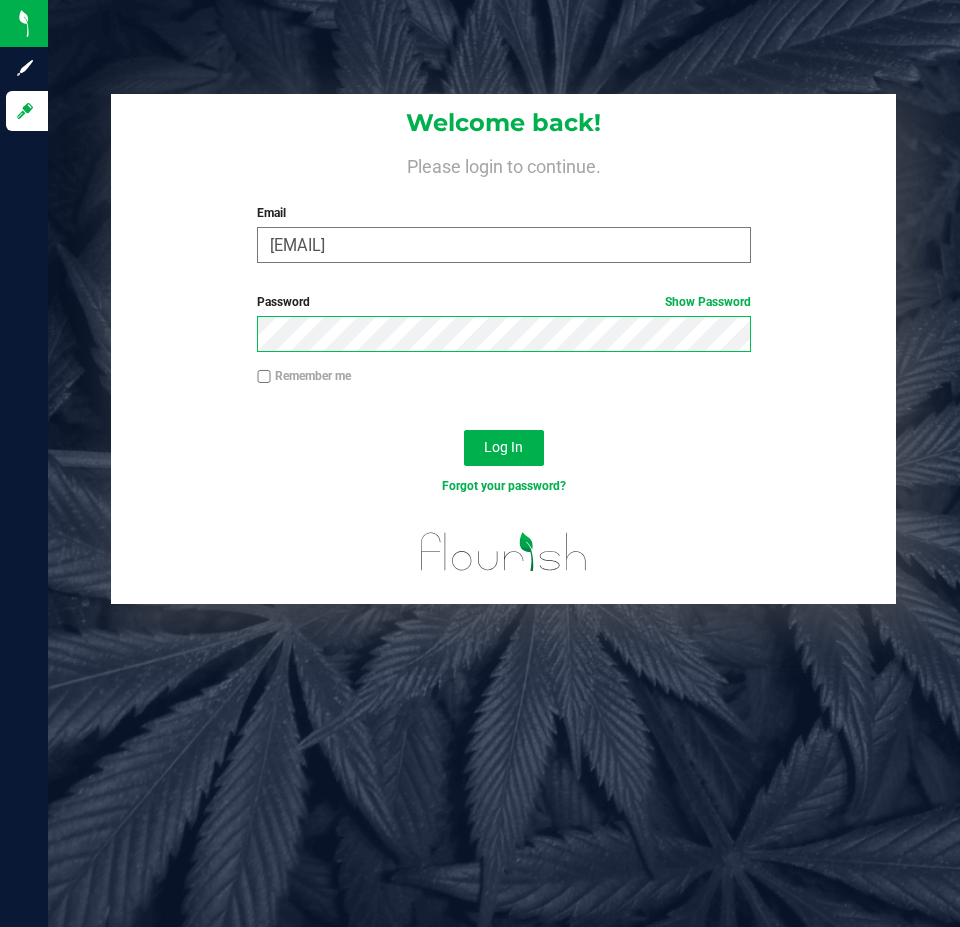 click on "Log In" at bounding box center (504, 448) 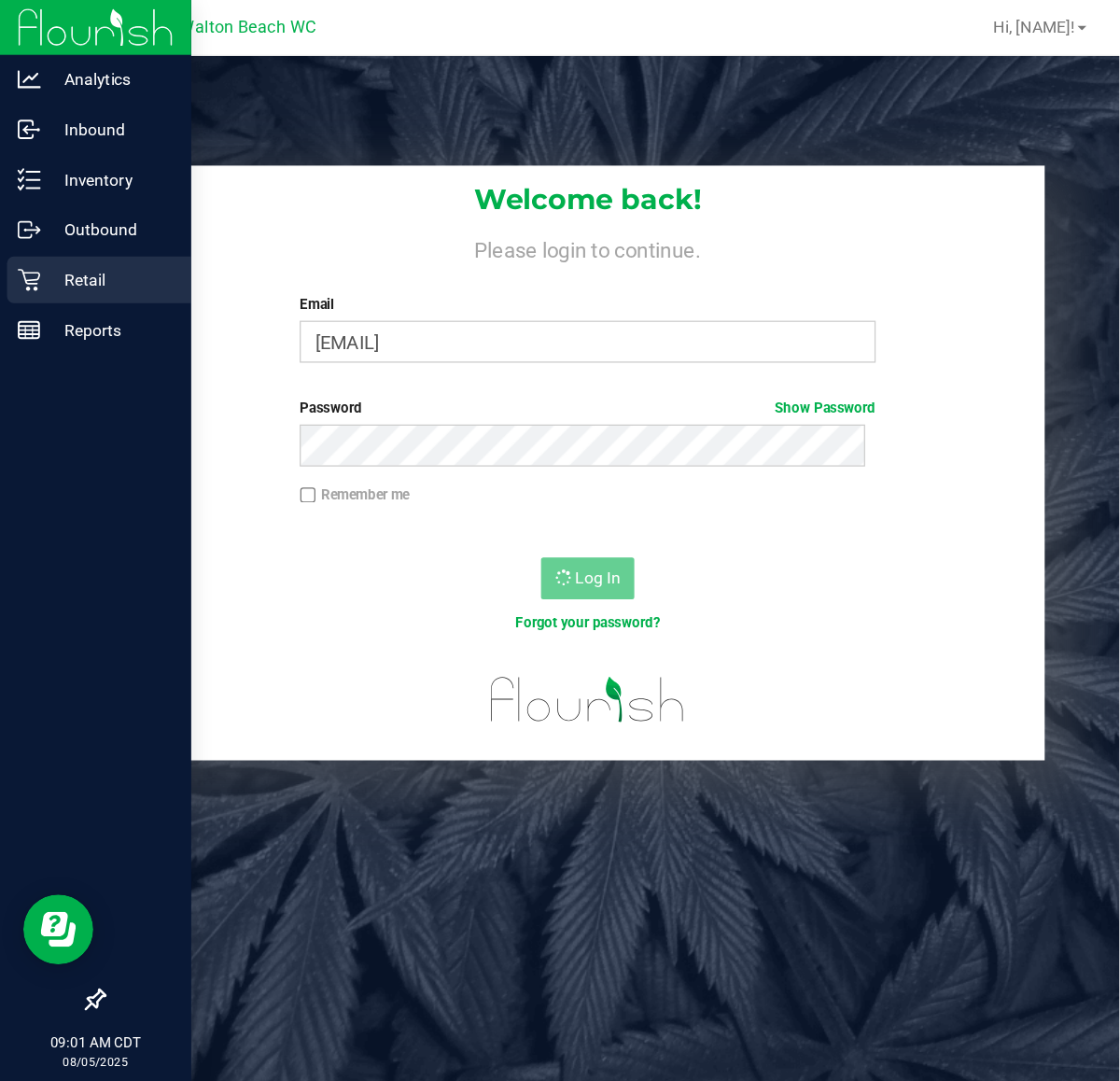 scroll, scrollTop: 0, scrollLeft: 0, axis: both 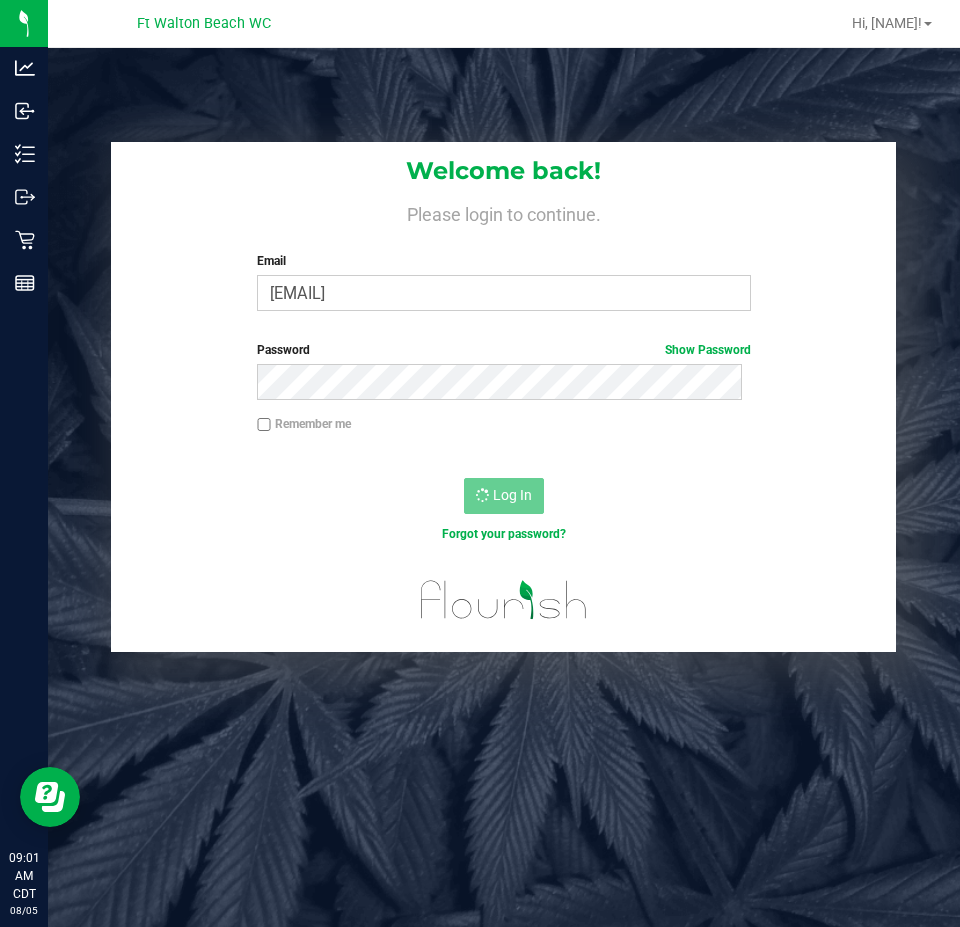 click on "Welcome back!
Please login to continue.
Email
kvasko@liveparallel.com
Required
Please format your email correctly.
Password
Show Password
Remember me
Log In
Forgot your password?" at bounding box center (504, 511) 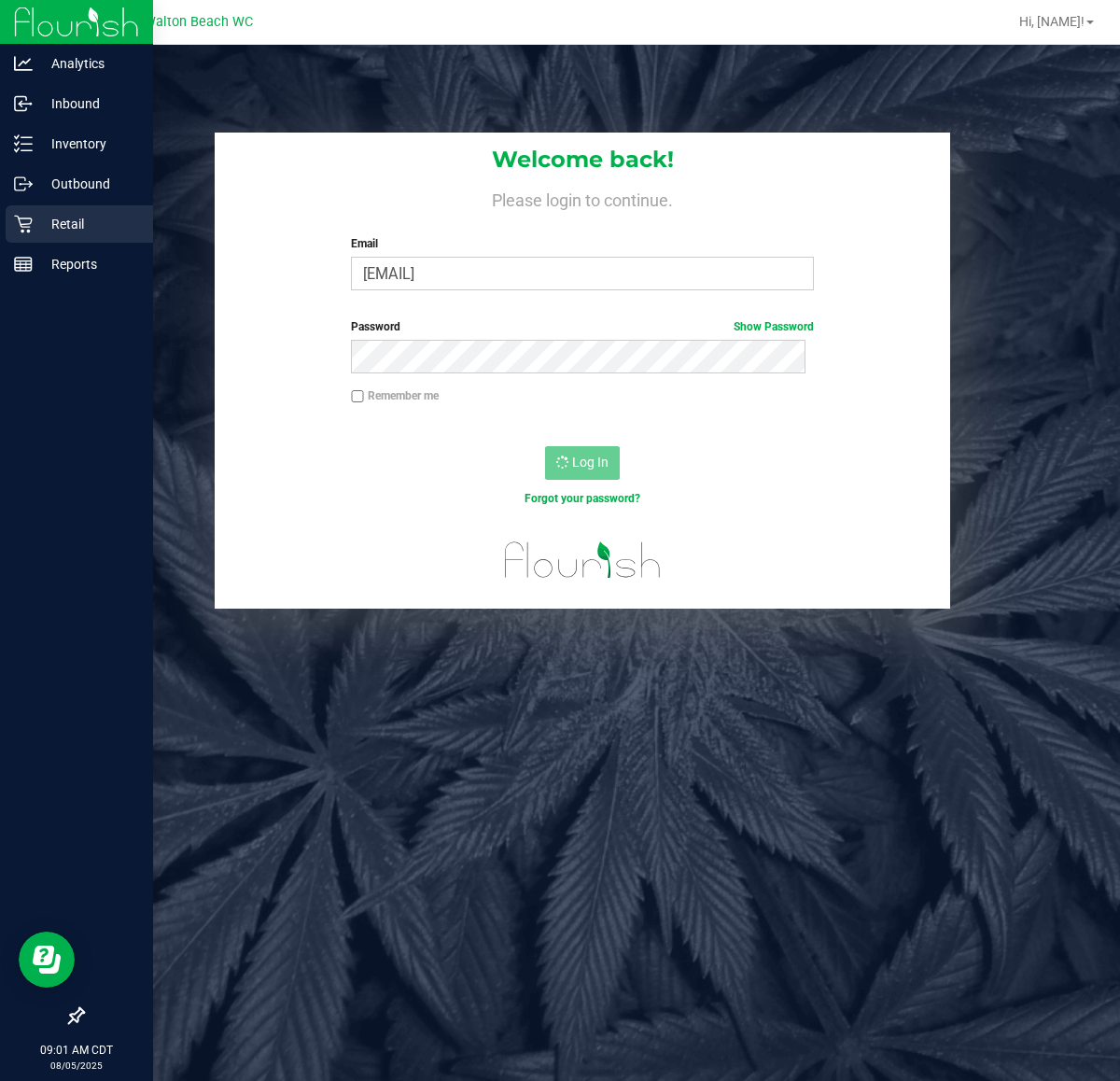 click 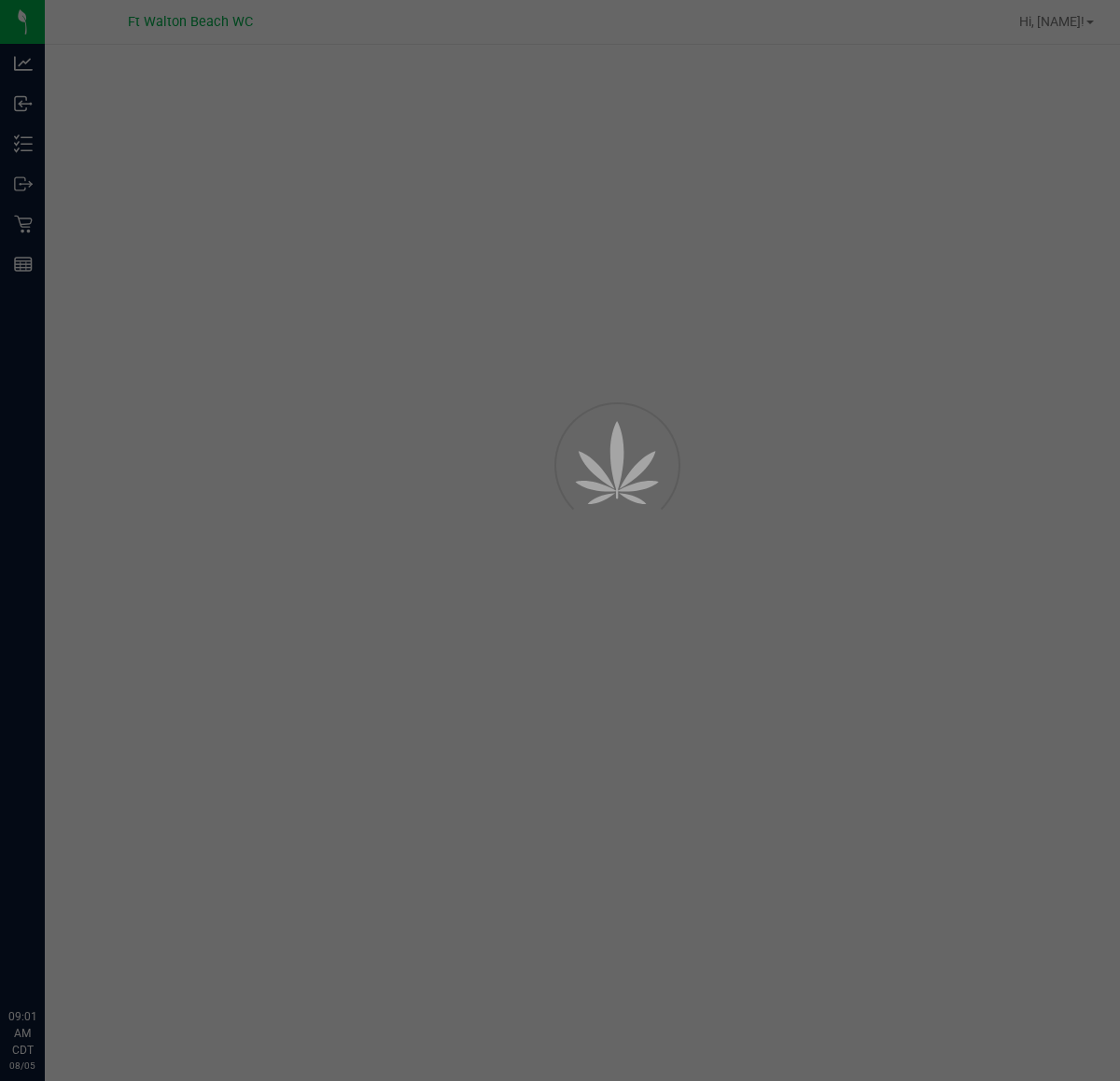 scroll, scrollTop: 0, scrollLeft: 0, axis: both 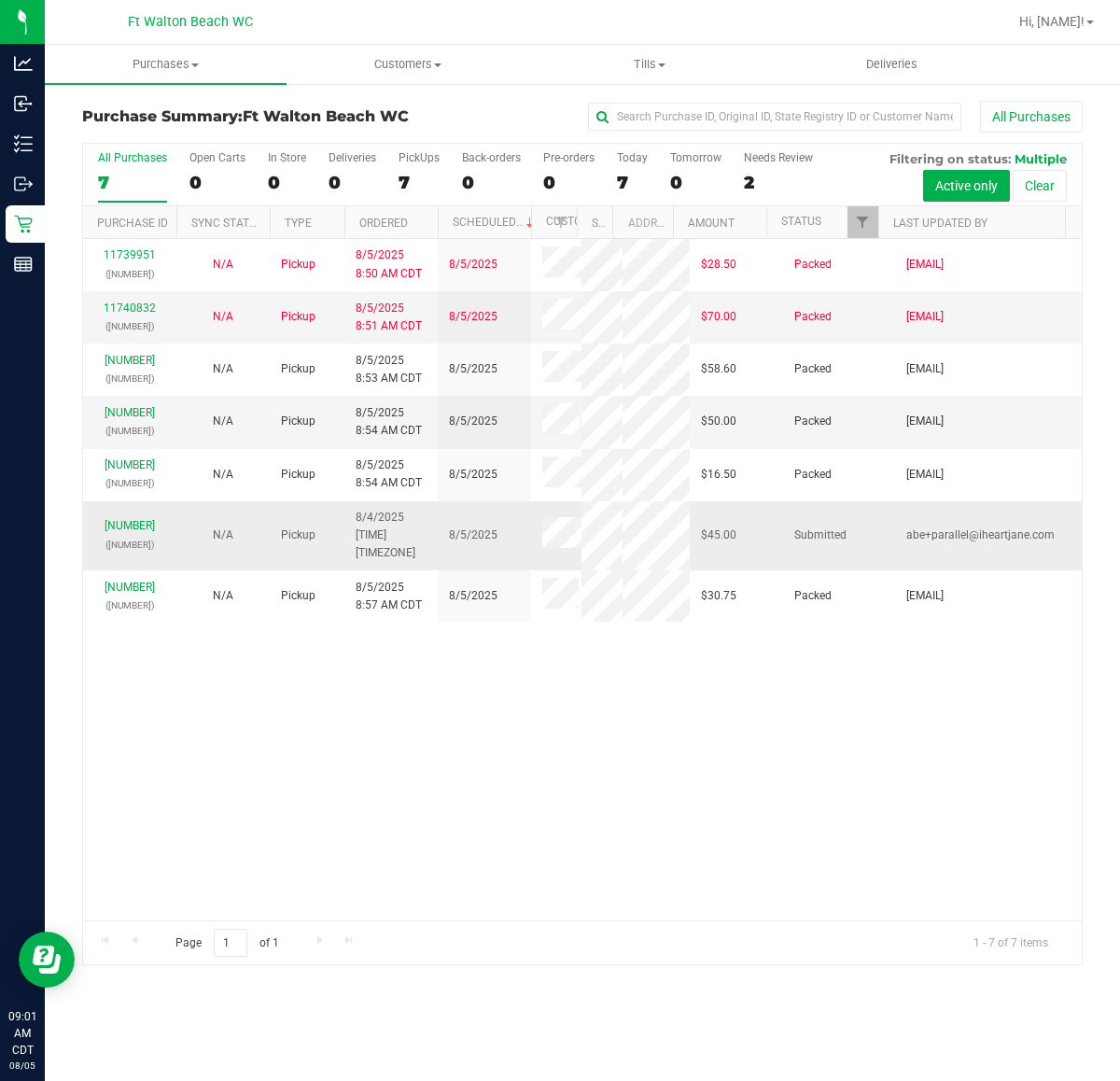 click on "11740948
(313252809)" at bounding box center (130, 536) 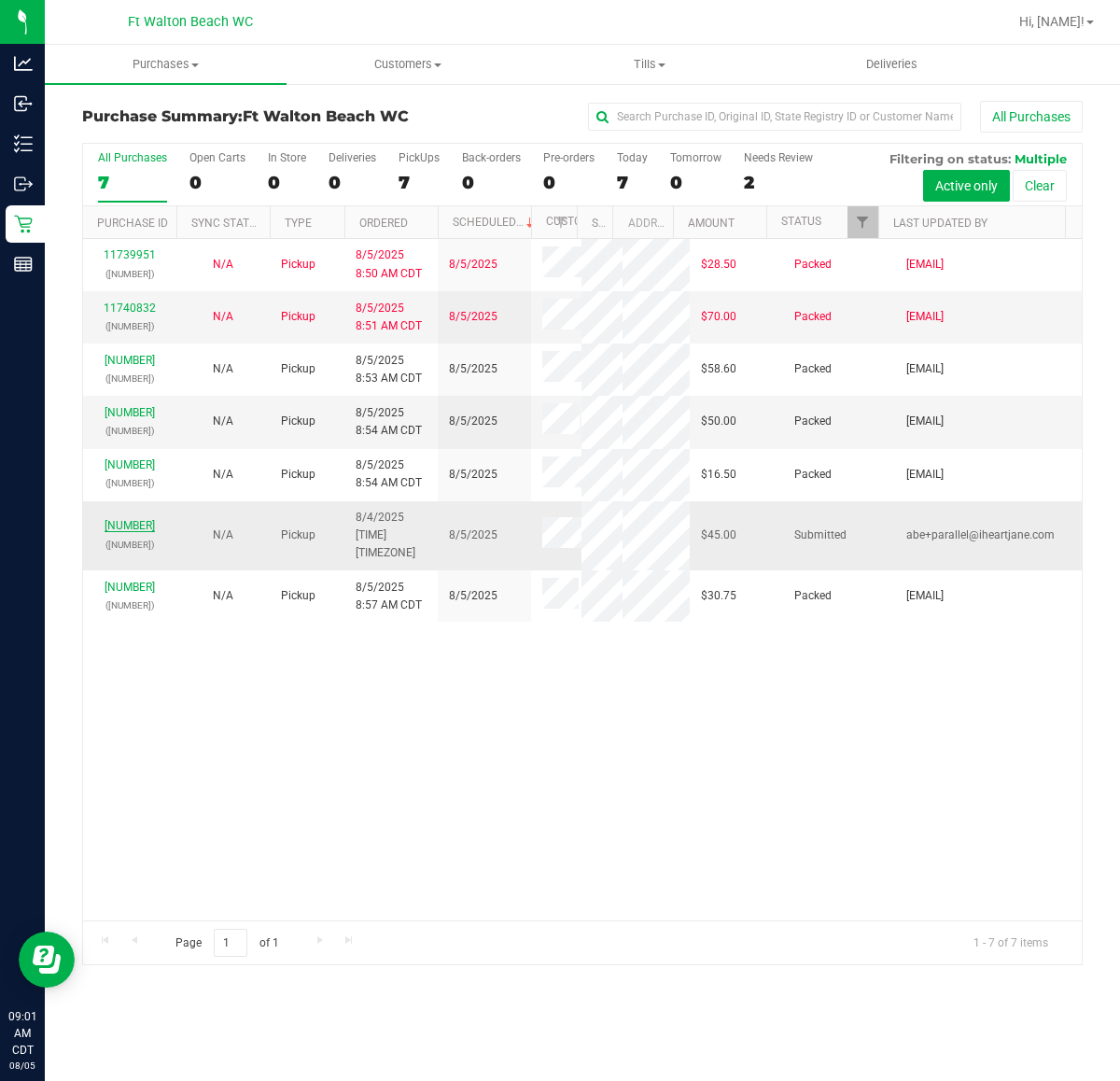 click on "11740948" at bounding box center (130, 526) 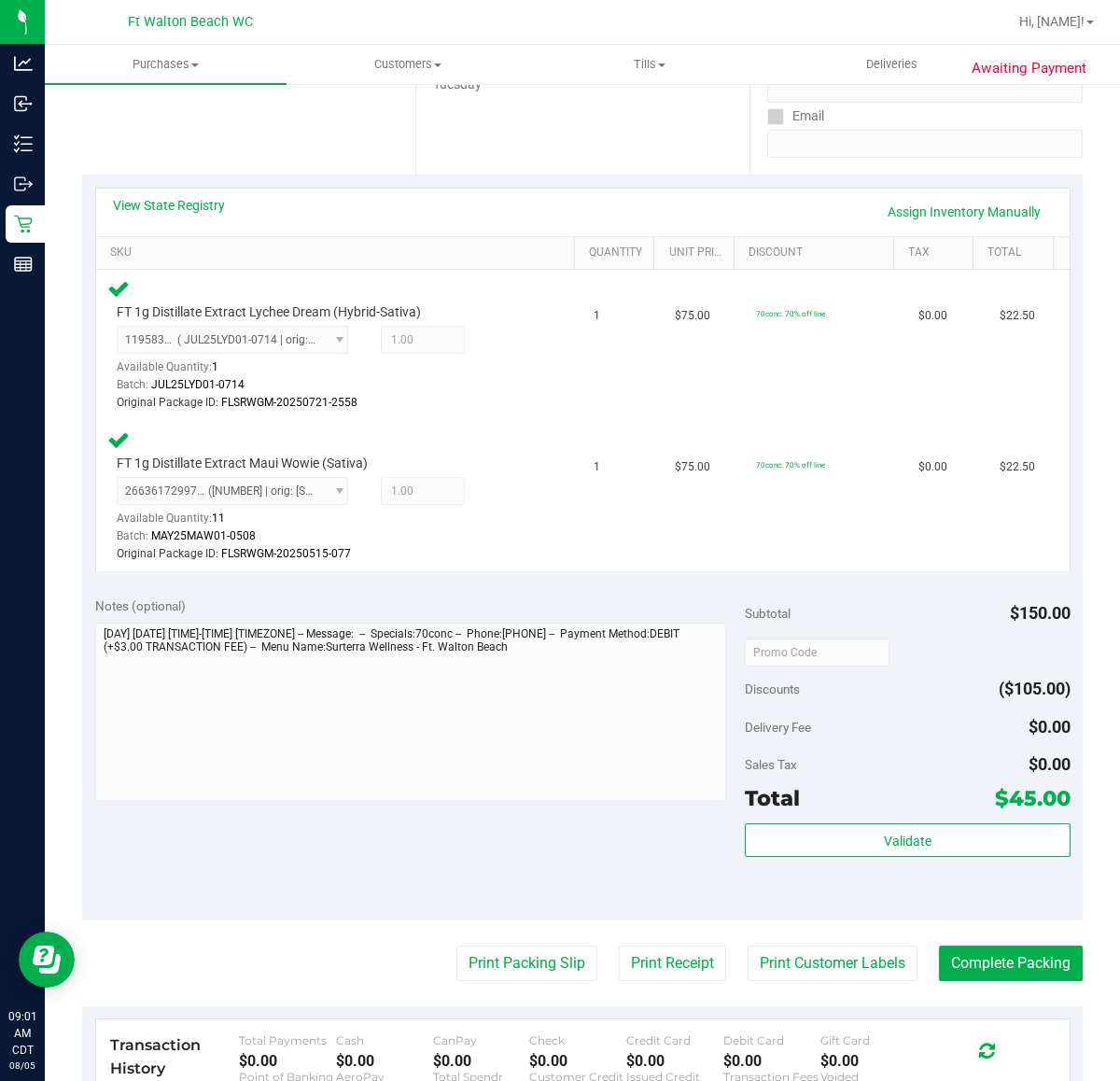 scroll, scrollTop: 467, scrollLeft: 0, axis: vertical 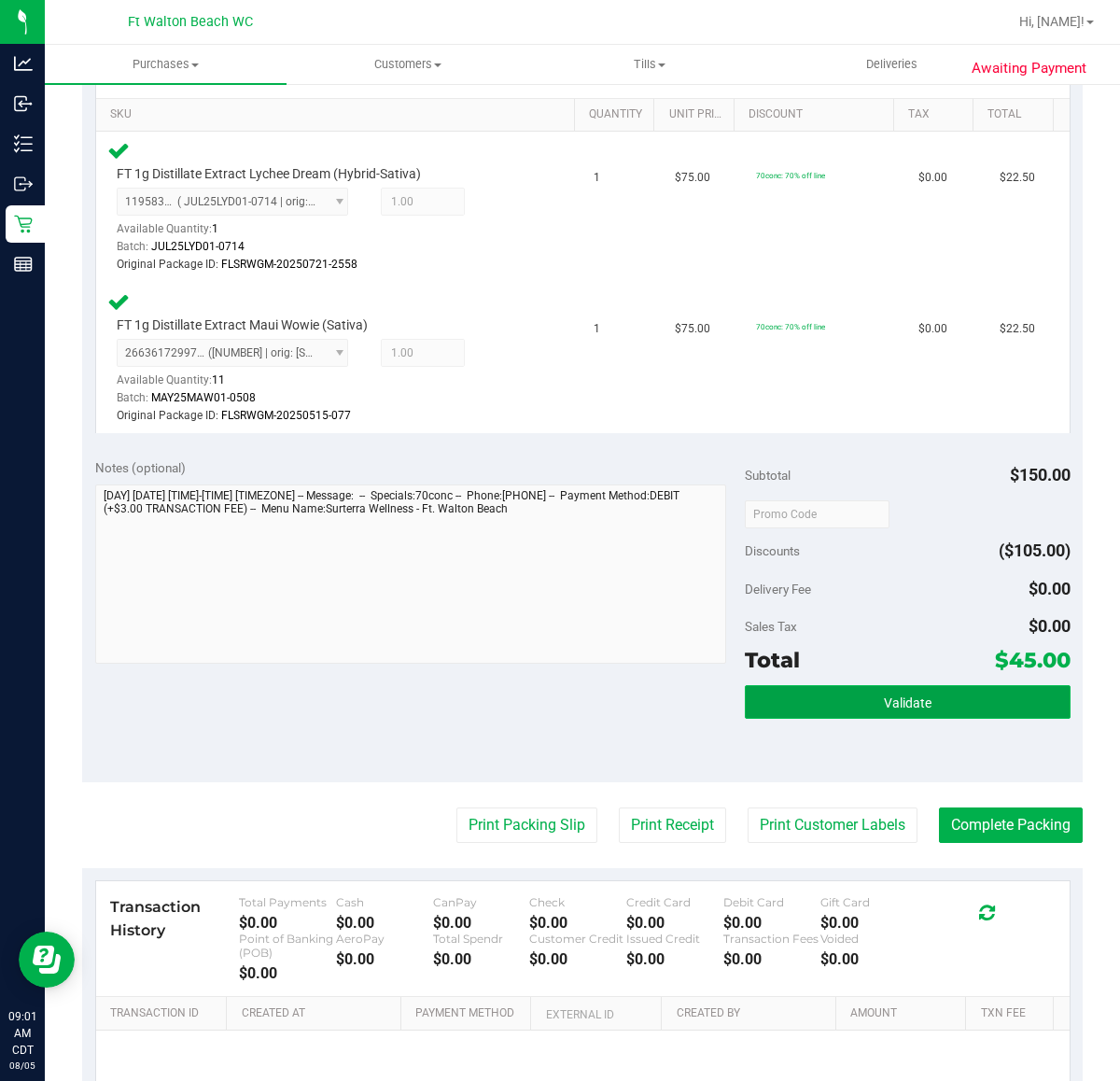 click on "Subtotal
$150.00
Discounts
($105.00)
Delivery Fee
$0.00
Sales Tax
$0.00
Total
$45.00
Validate" at bounding box center [907, 613] 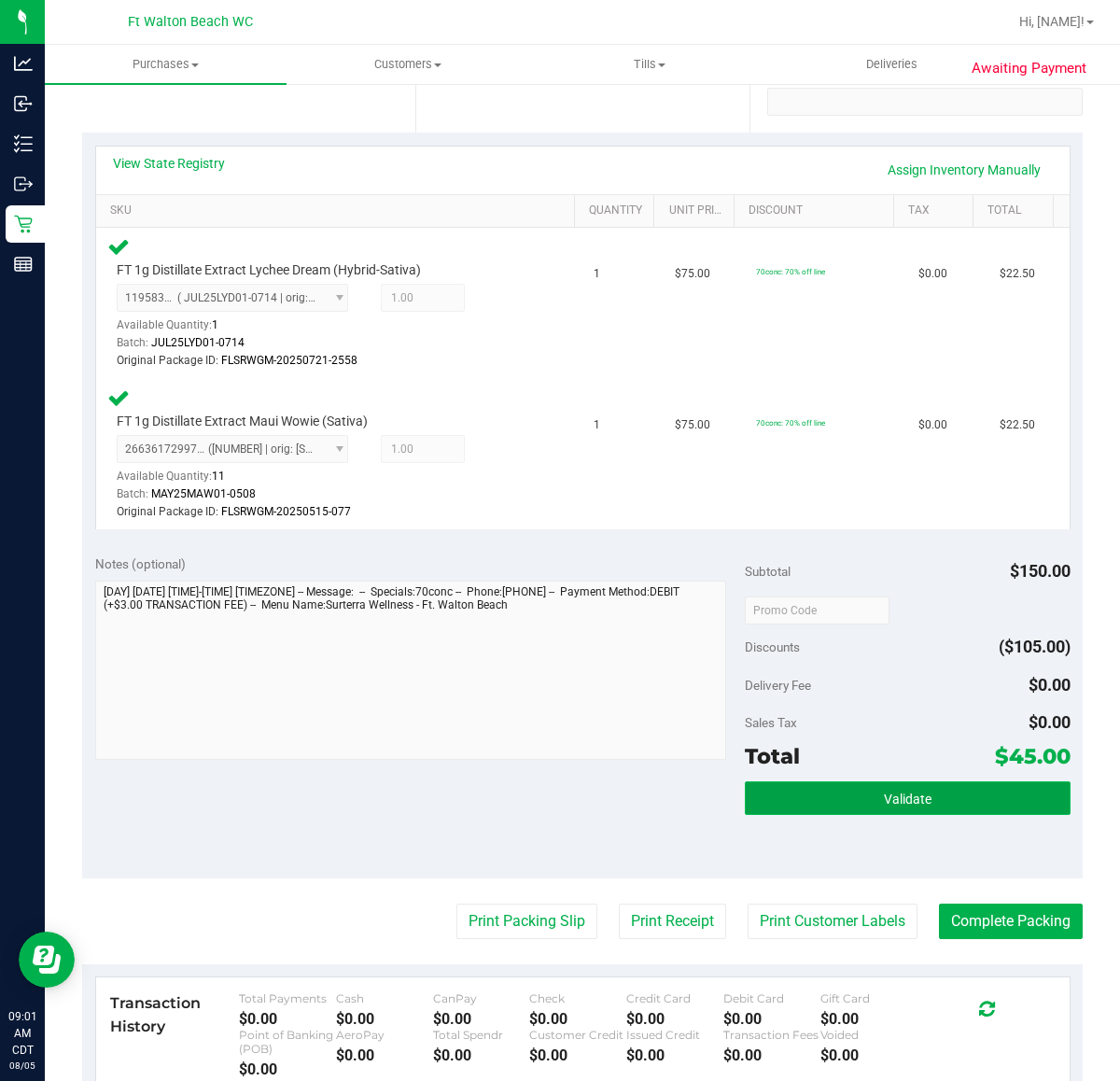 scroll, scrollTop: 350, scrollLeft: 0, axis: vertical 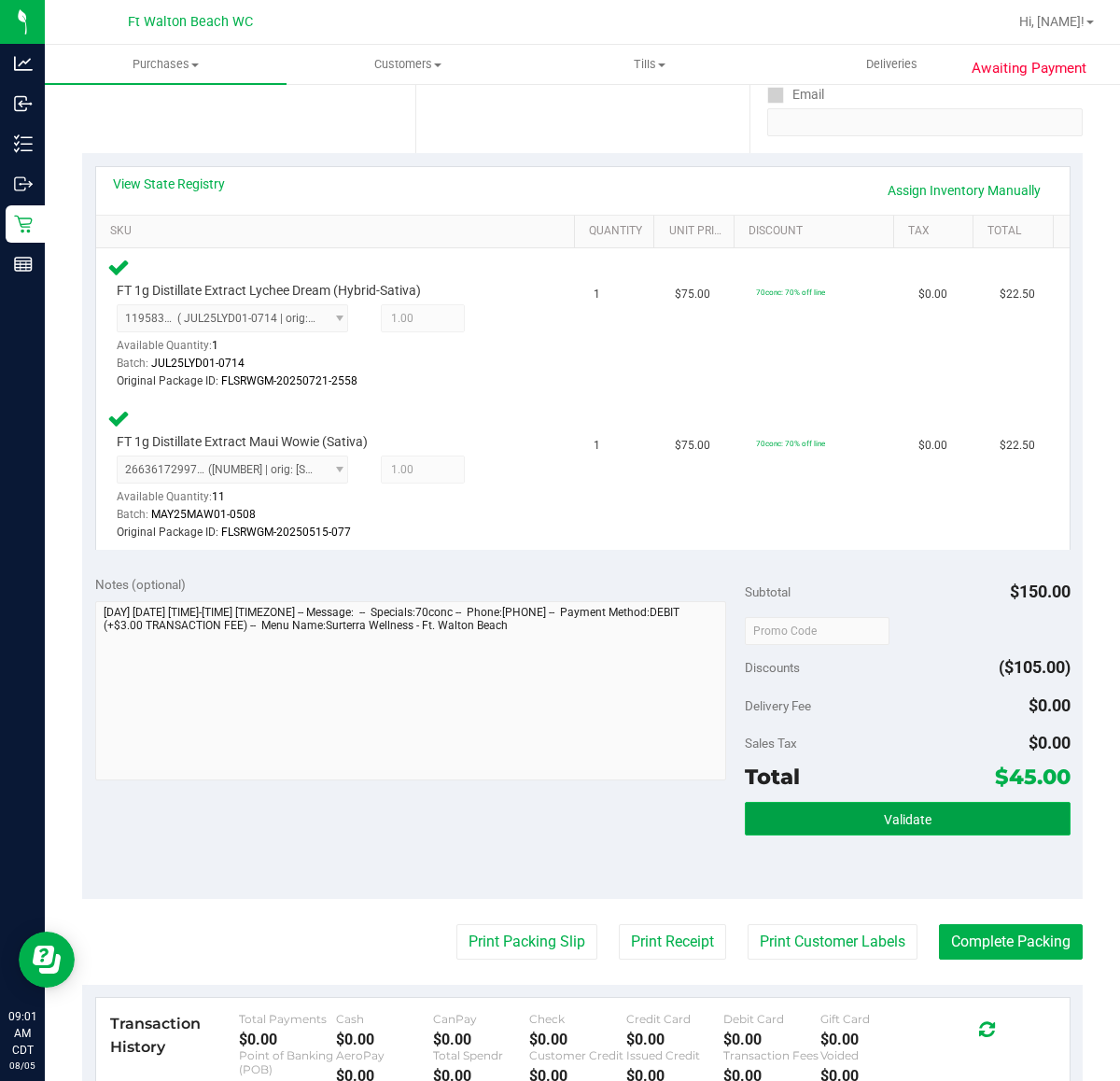 click on "Validate" at bounding box center [907, 819] 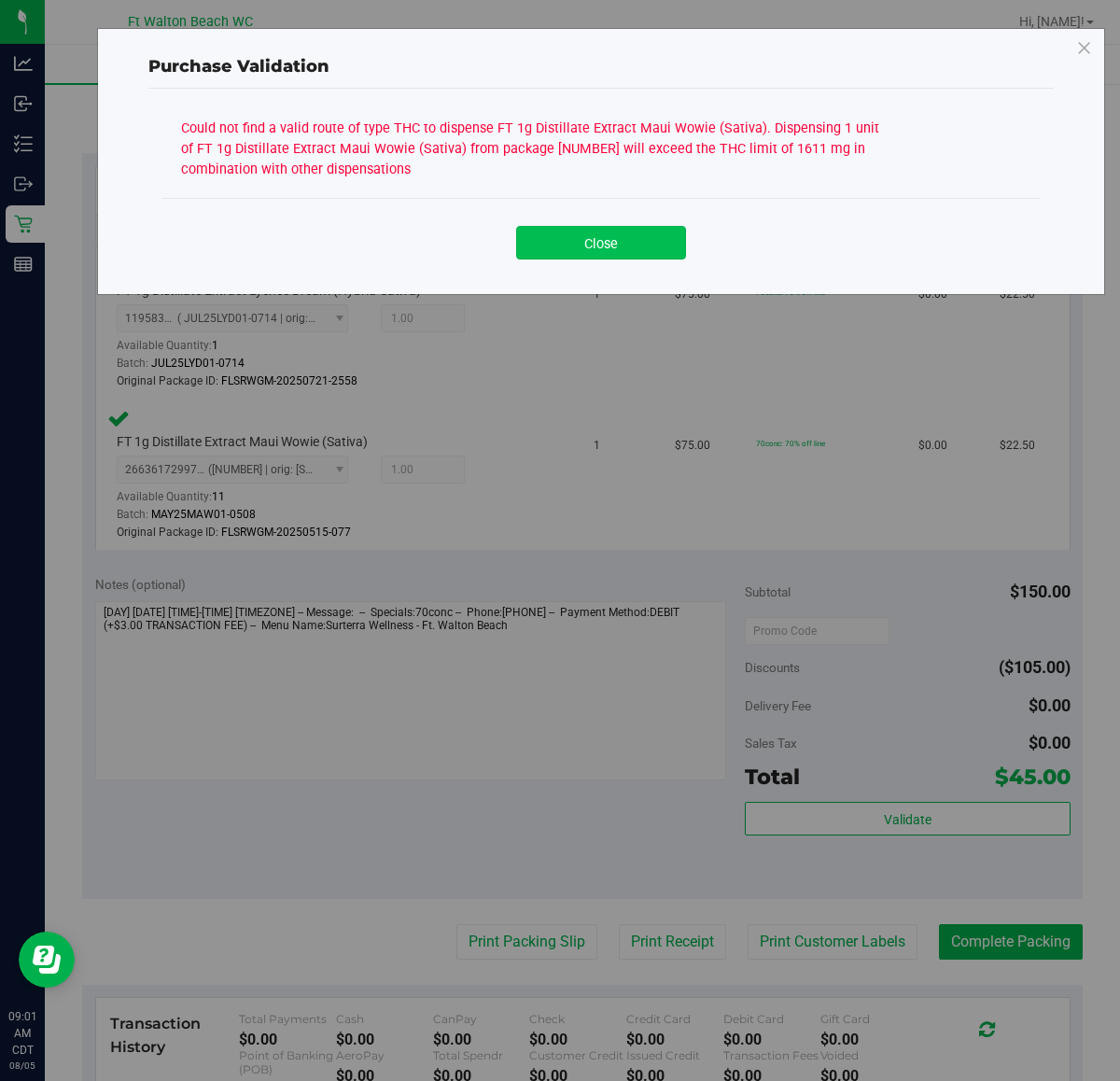 click on "Close" at bounding box center [601, 243] 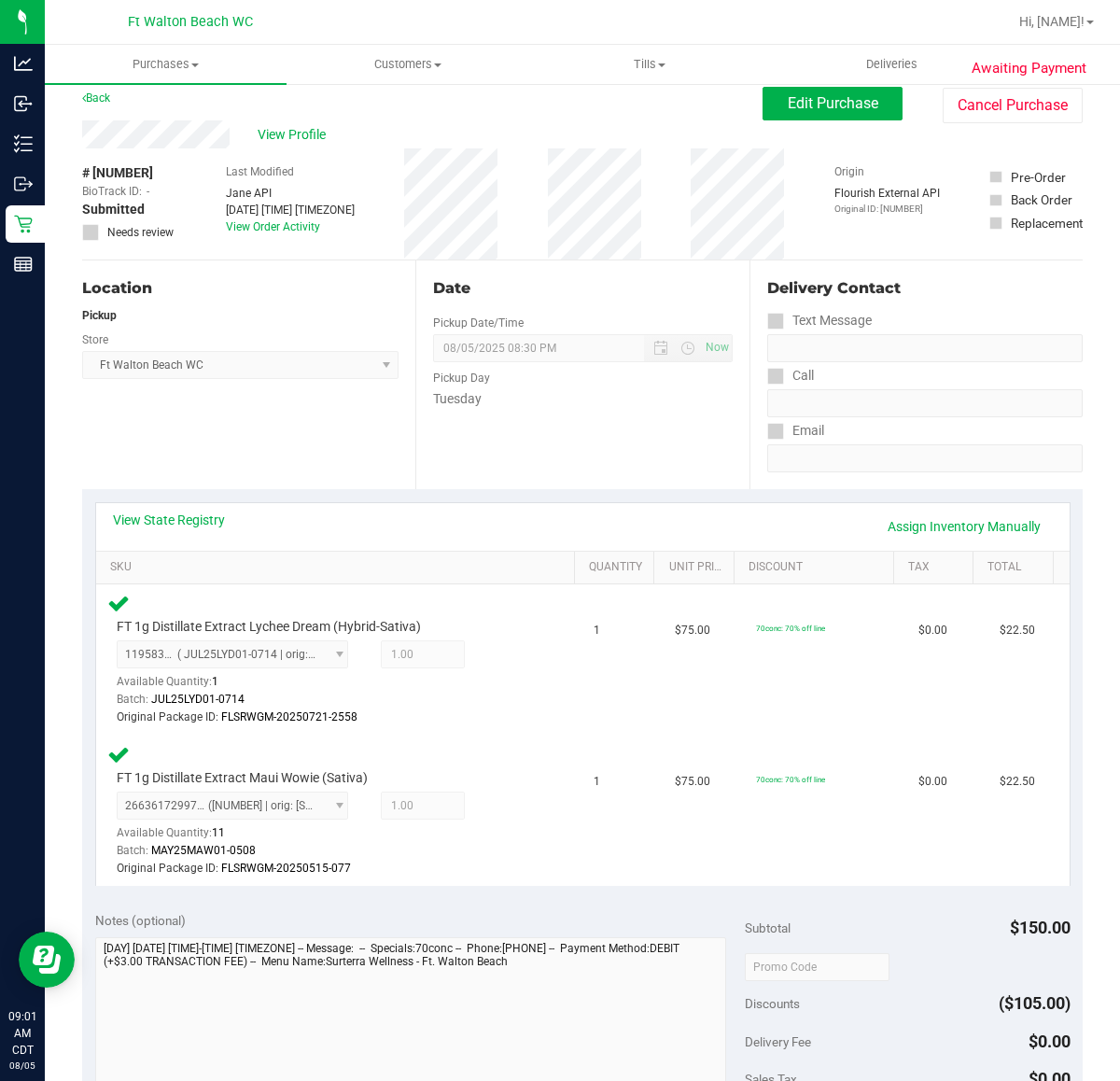 scroll, scrollTop: 0, scrollLeft: 0, axis: both 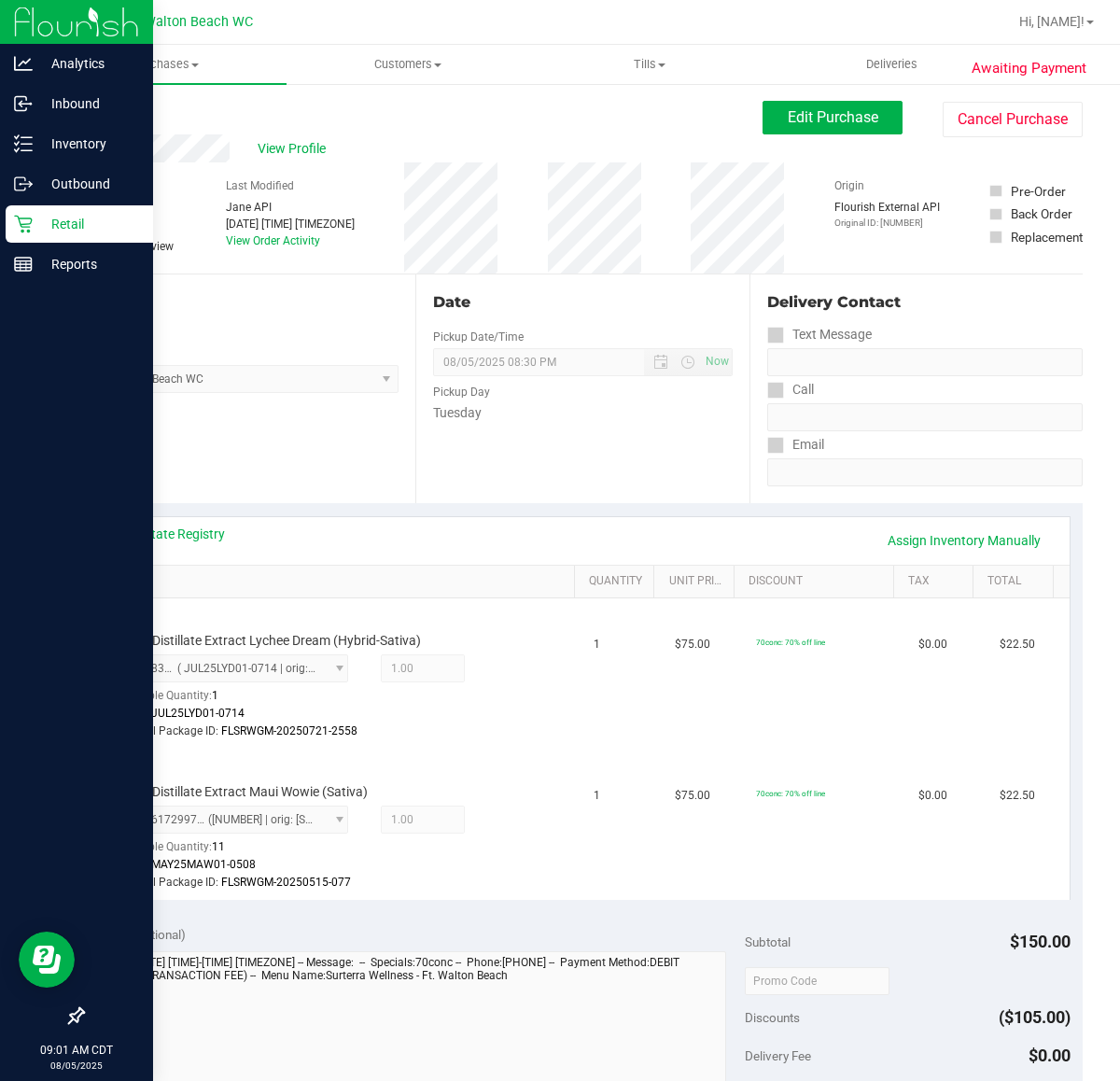 click 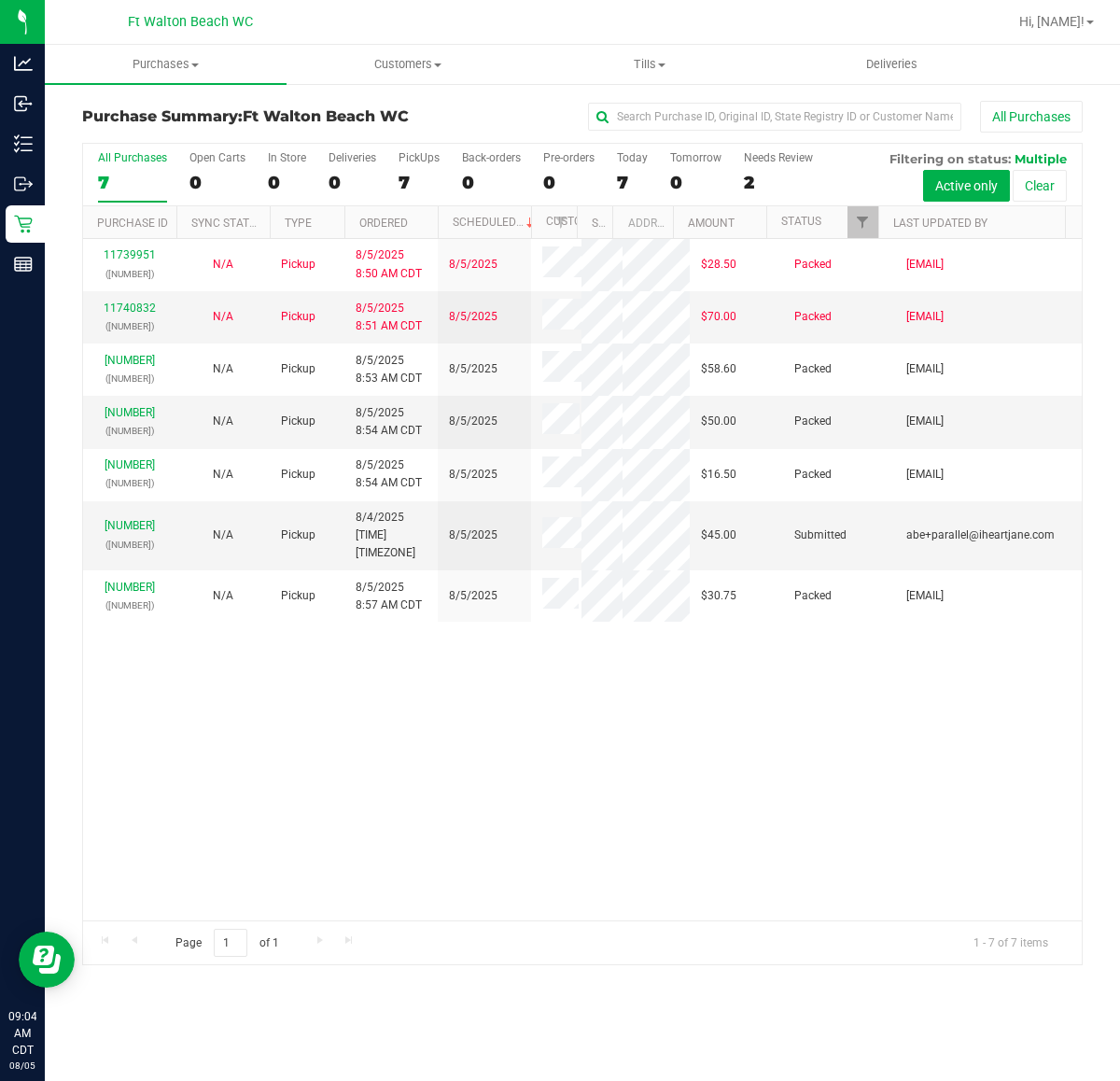 click on "11739951
(313202966)
N/A
Pickup 8/5/2025 8:50 AM CDT 8/5/2025
$28.50
Packed sharper@liveparallel.com
11740832
(313231487)
N/A
Pickup 8/5/2025 8:51 AM CDT 8/5/2025
$70.00
Packed sharper@liveparallel.com
11740907
(313243838)
N/A
Pickup 8/5/2025 8:53 AM CDT 8/5/2025
$58.60
Packed sharper@liveparallel.com
11740937" at bounding box center (582, 580) 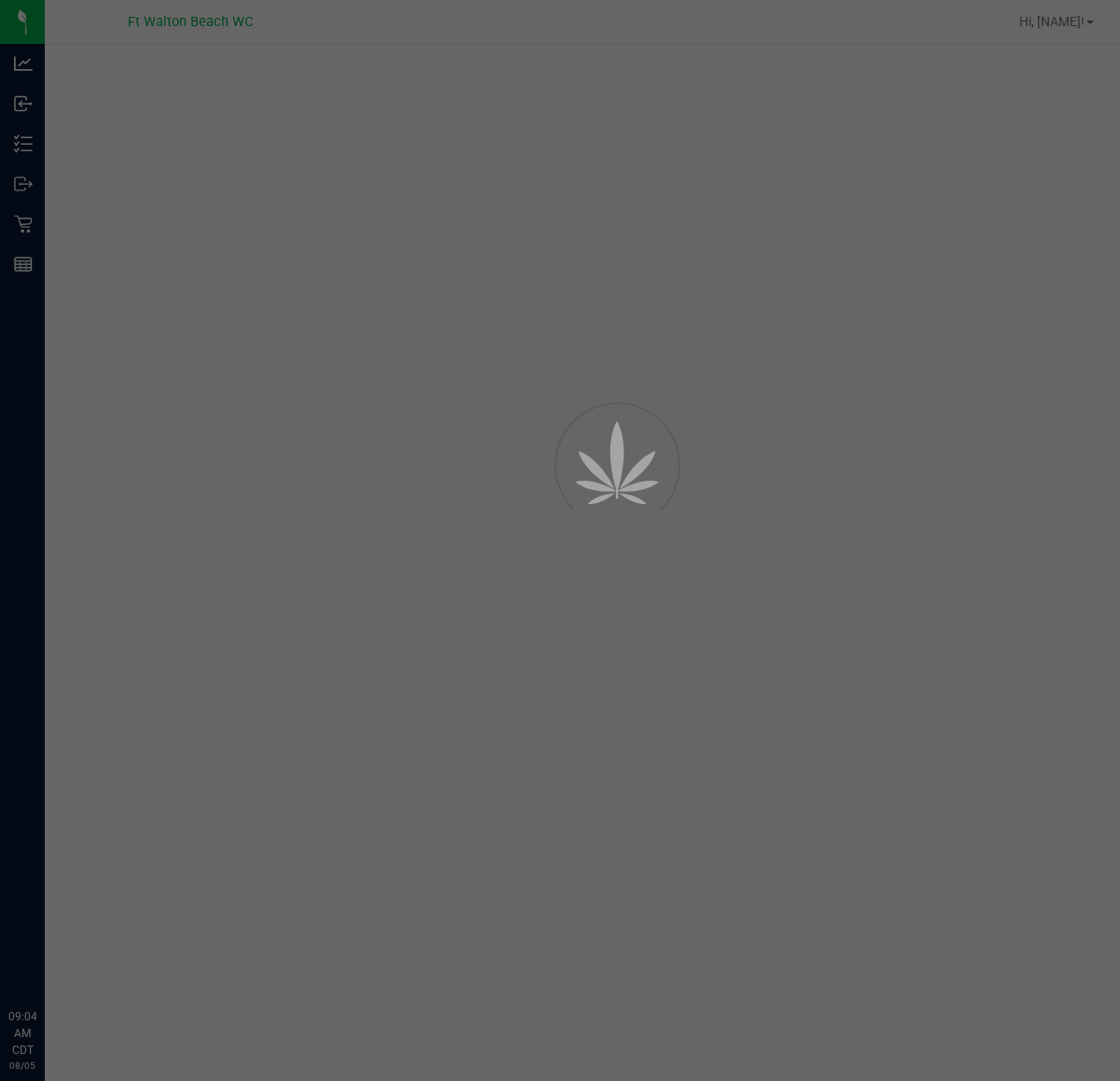 scroll, scrollTop: 0, scrollLeft: 0, axis: both 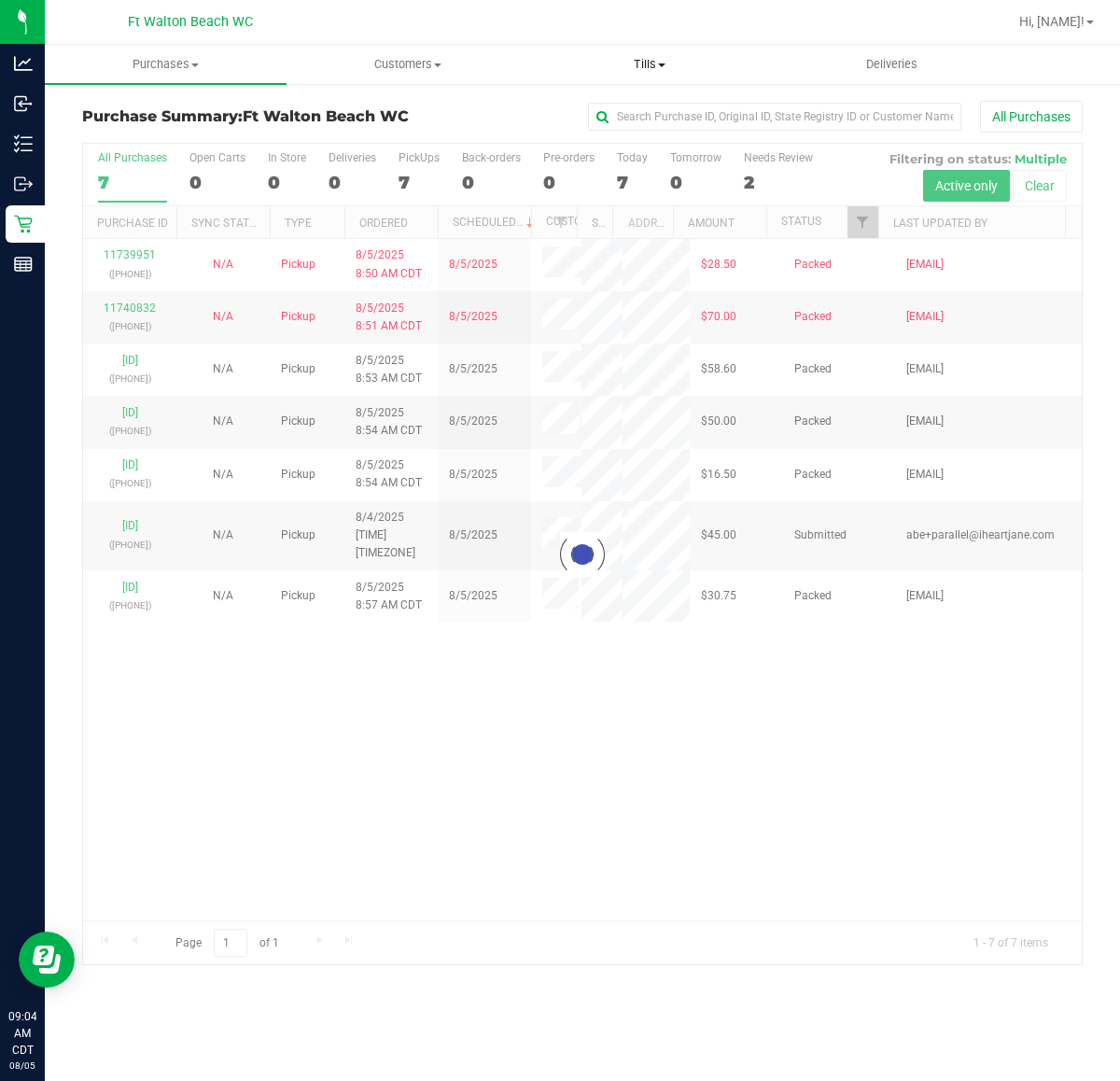 click on "Tills" at bounding box center (649, 64) 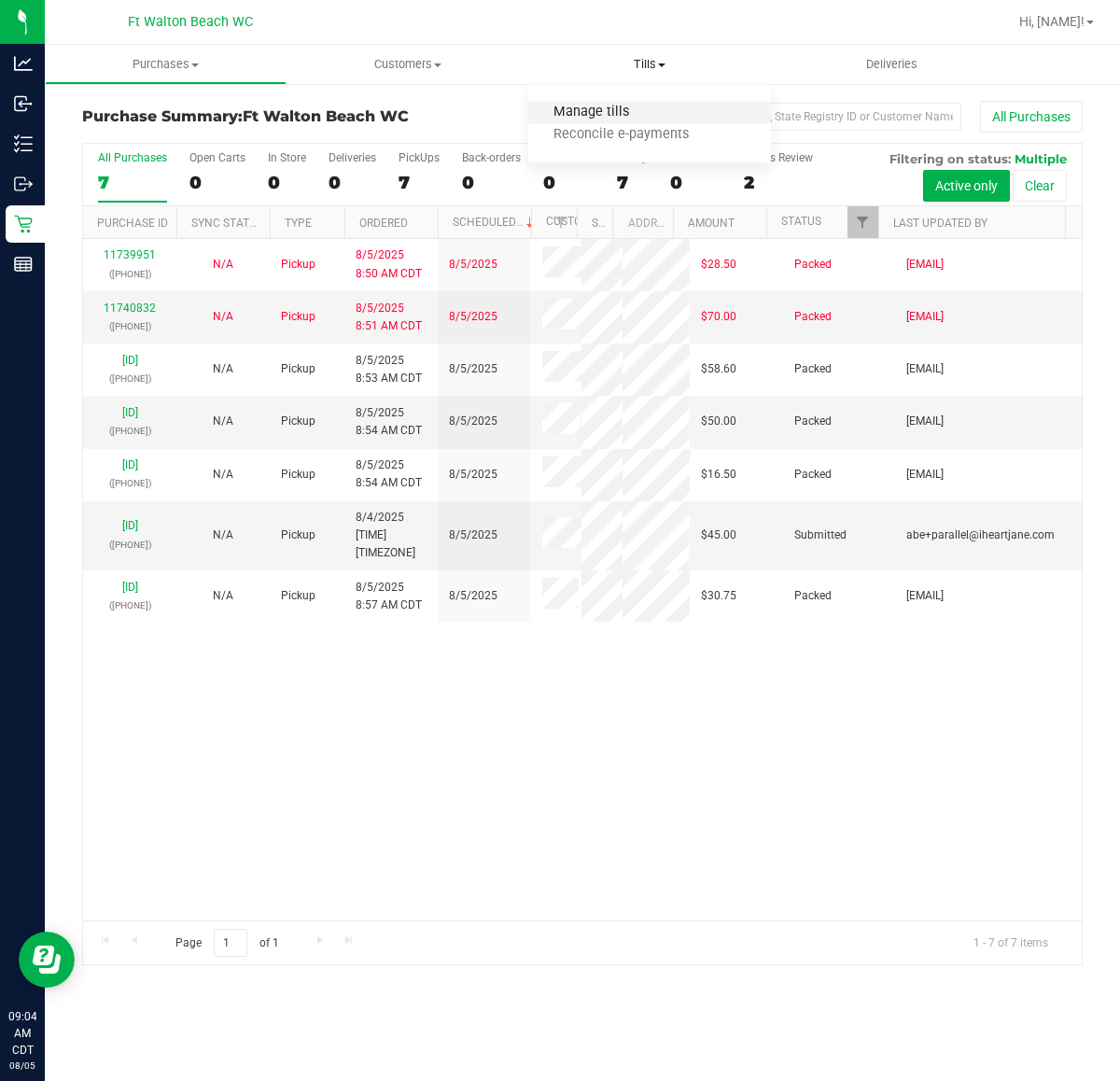 click on "Manage tills" at bounding box center [591, 112] 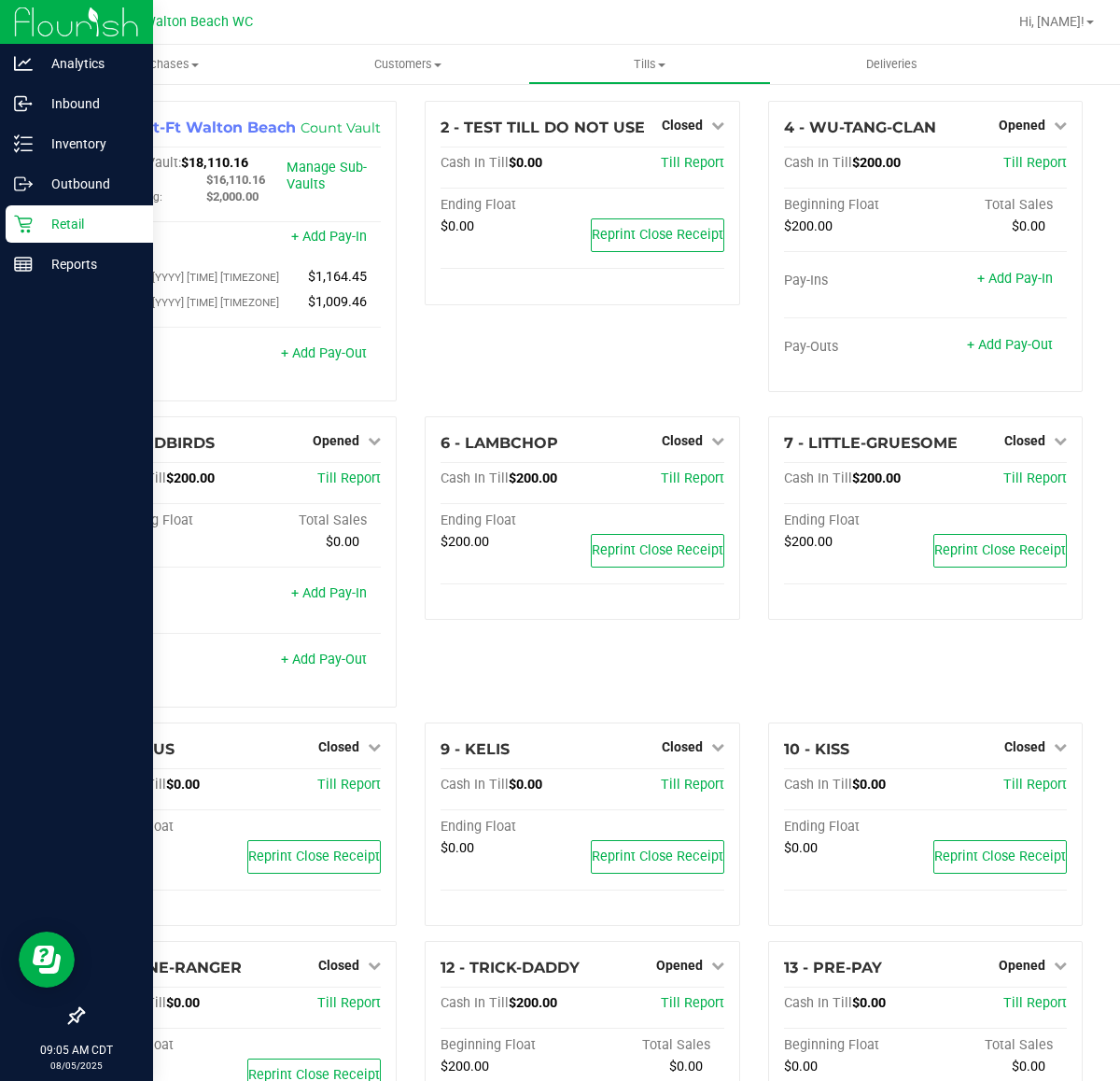 click 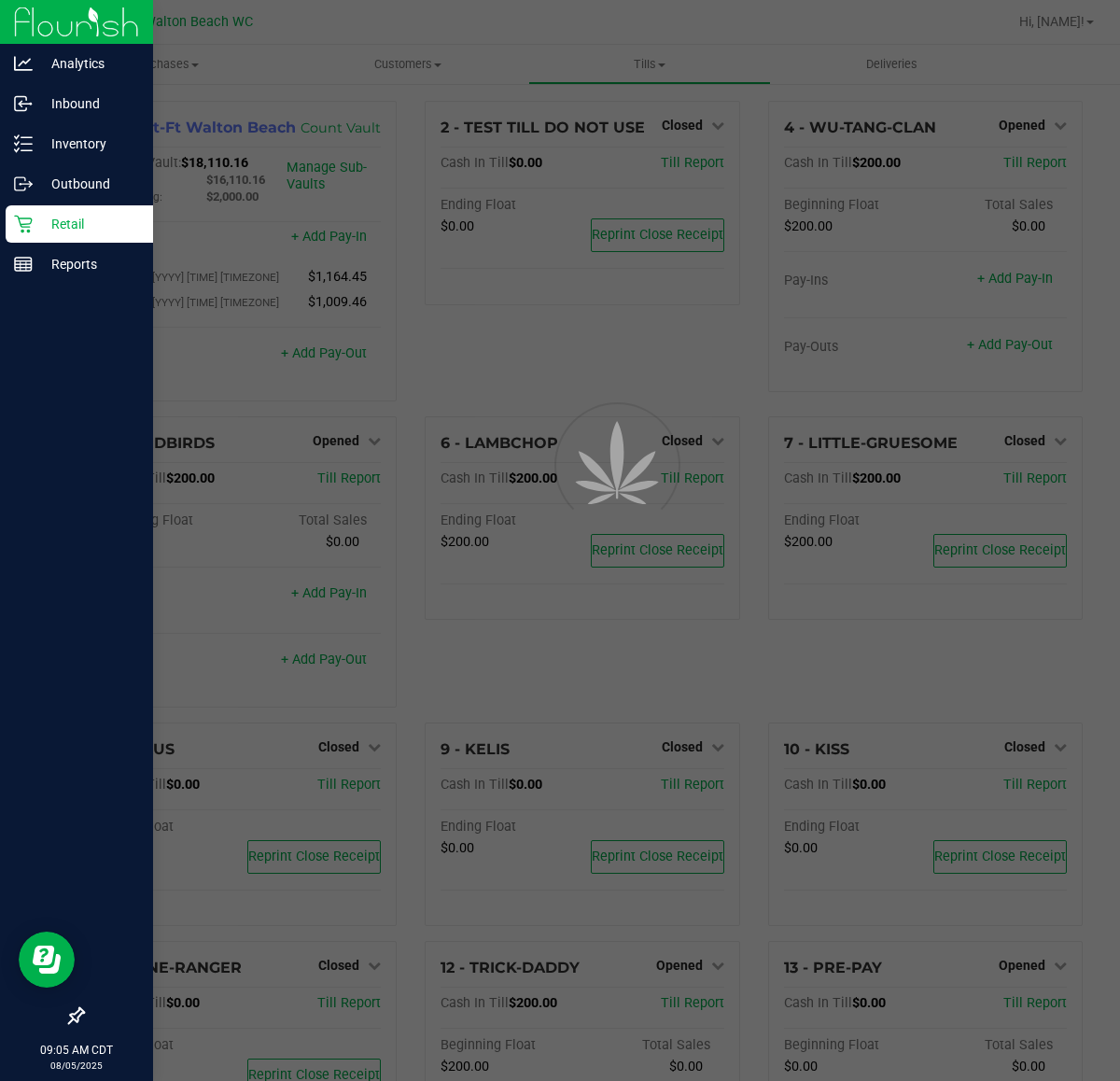 click 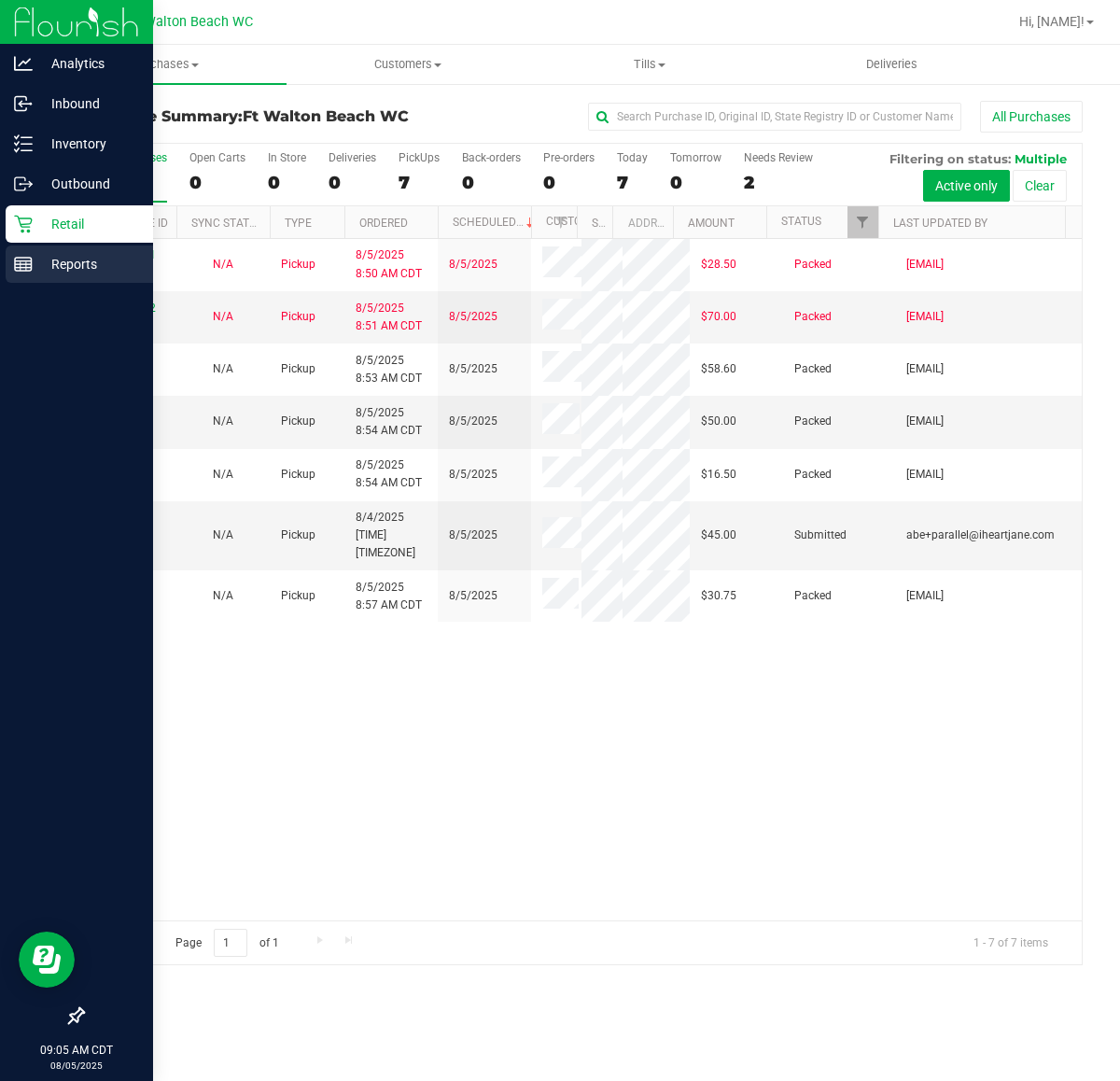 click 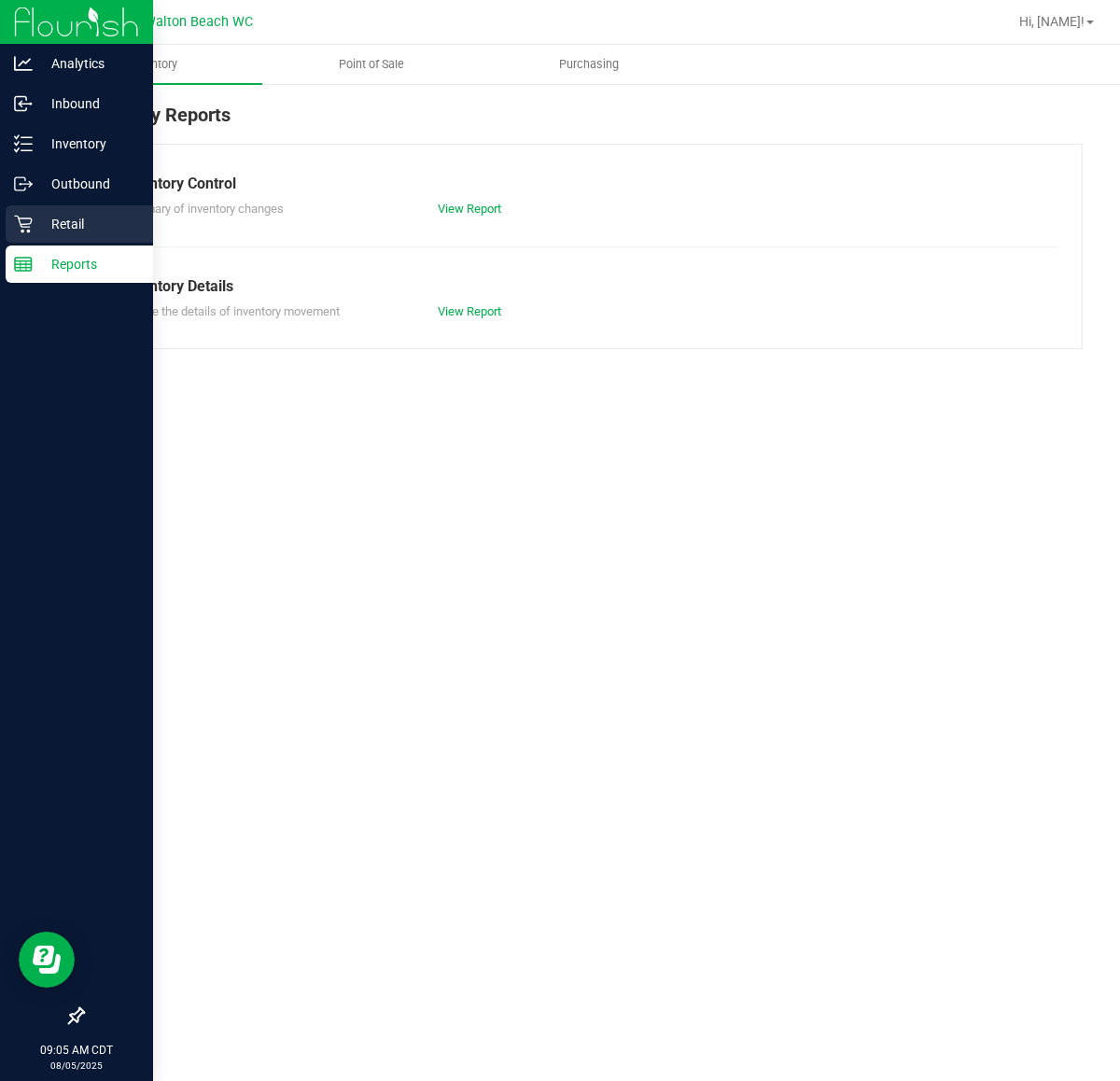 click on "Retail" at bounding box center [79, 224] 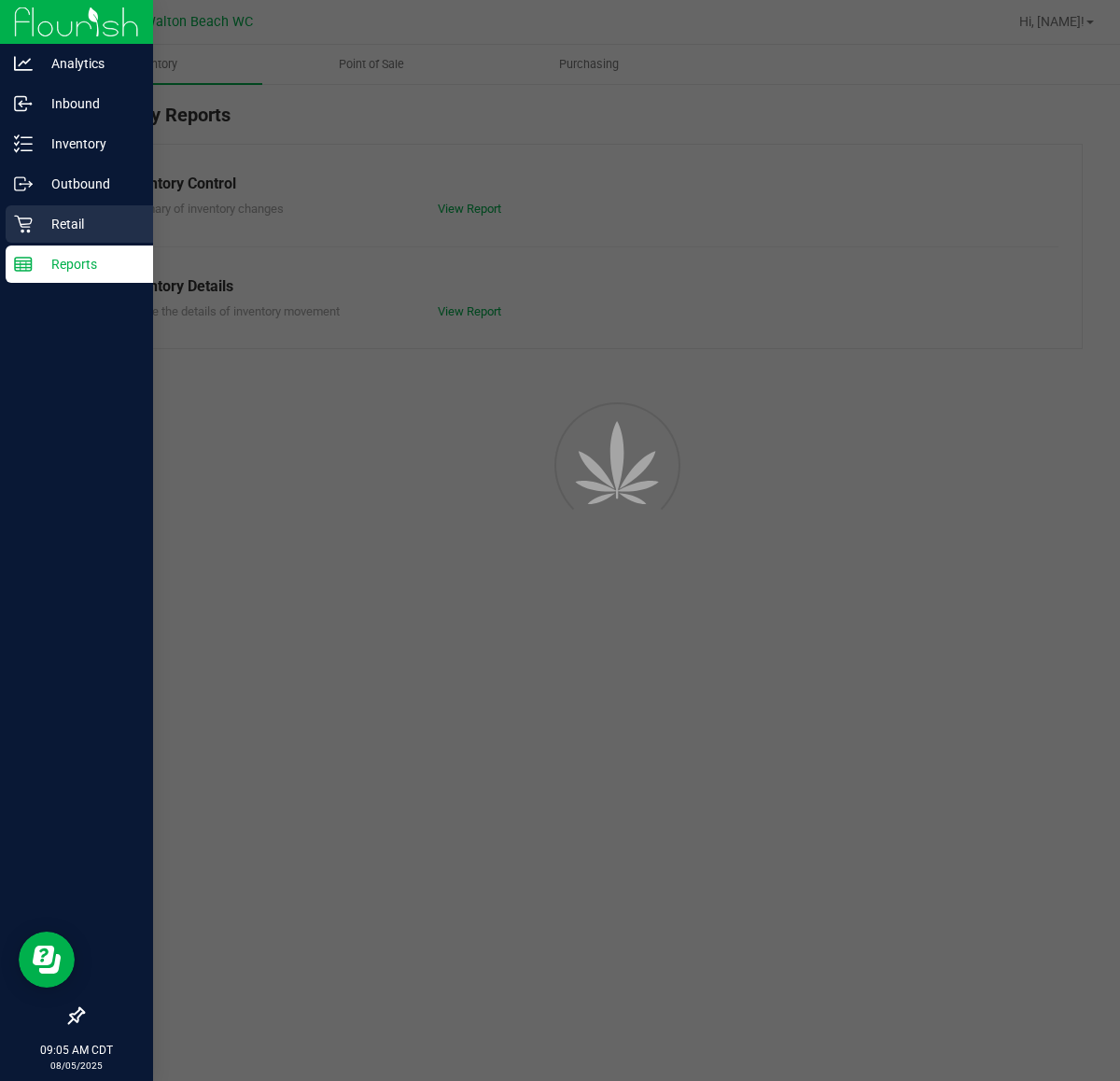 click on "Retail" at bounding box center (79, 224) 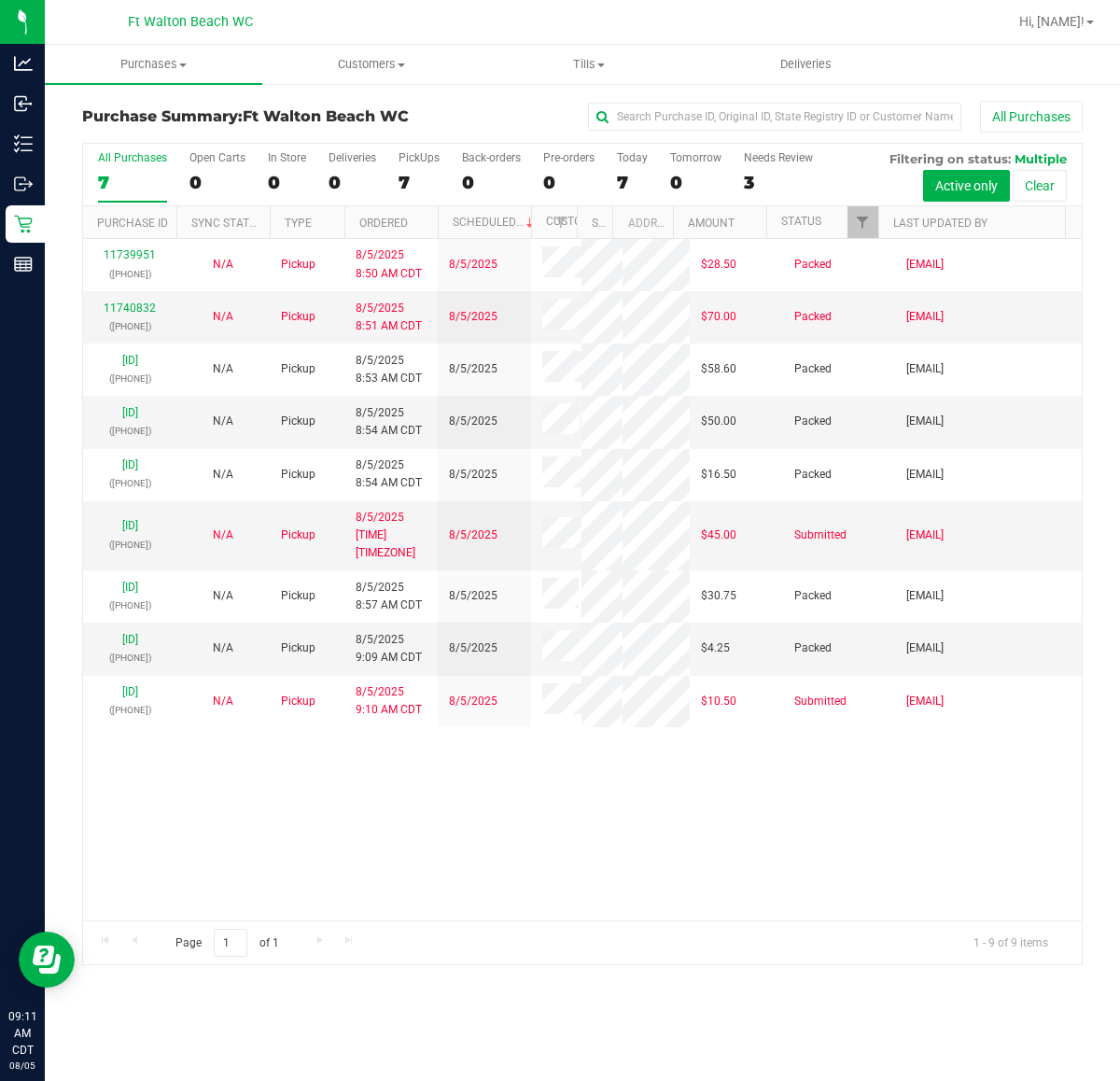 click on "11739951
(313202966)
N/A
Pickup 8/5/2025 8:50 AM CDT 8/5/2025
$28.50
Packed sharper@liveparallel.com
11740832
(313231487)
N/A
Pickup 8/5/2025 8:51 AM CDT 8/5/2025
$70.00
Packed sharper@liveparallel.com
11740907
(313243838)
N/A
Pickup 8/5/2025 8:53 AM CDT 8/5/2025
$58.60
Packed sharper@liveparallel.com
11740937" at bounding box center (582, 580) 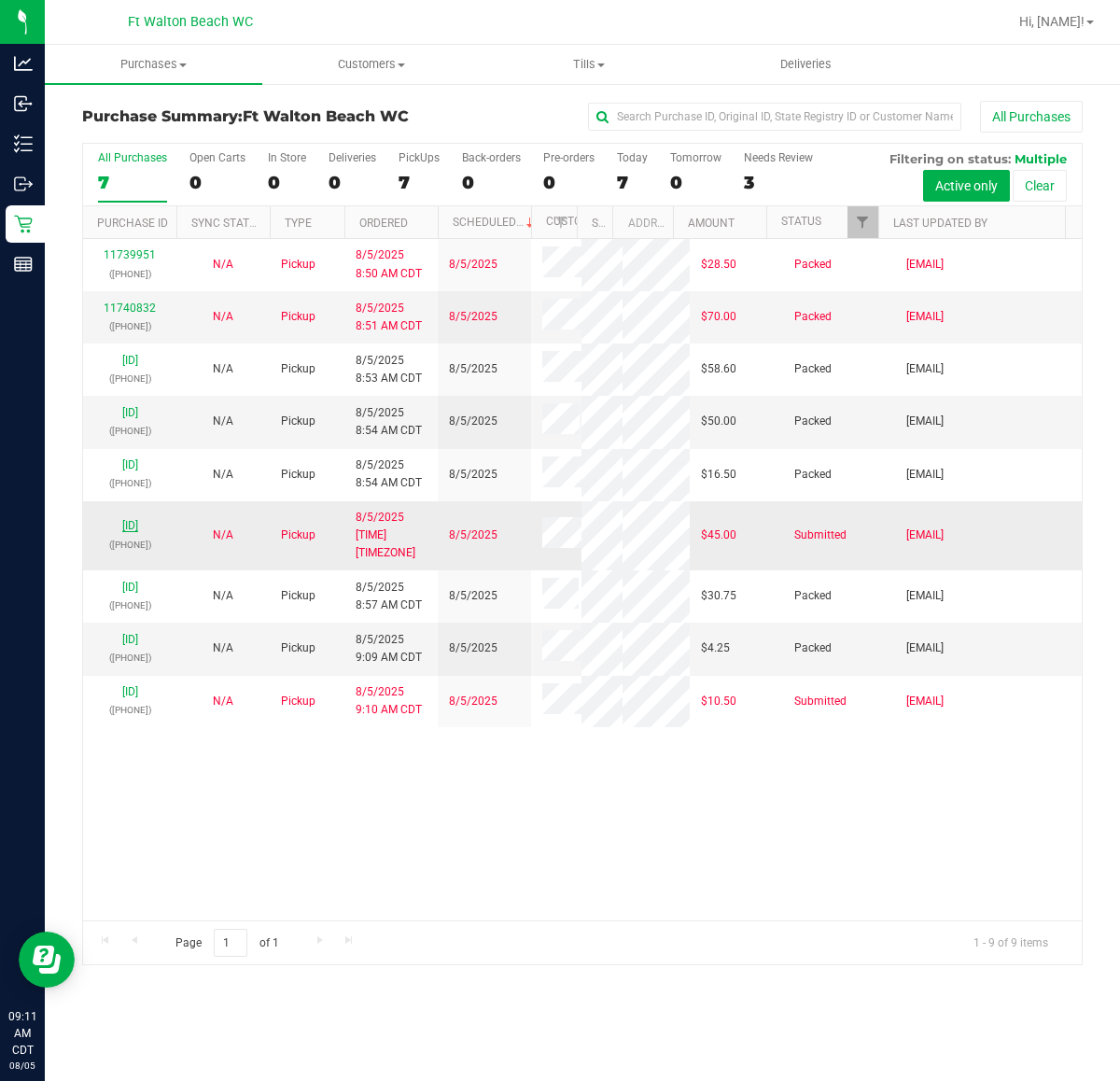 click on "11740948" at bounding box center (130, 526) 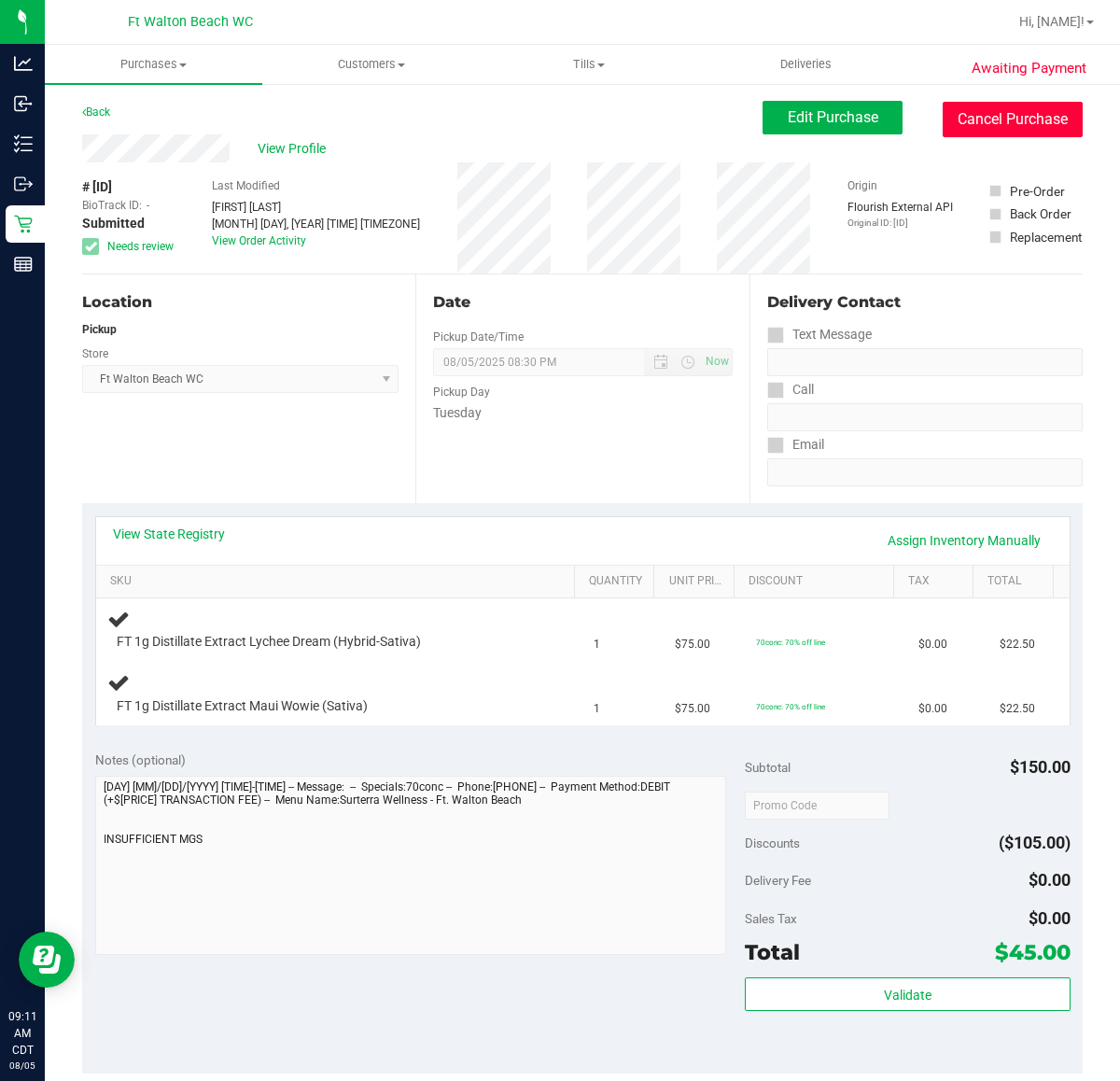 click on "Cancel Purchase" at bounding box center (1013, 119) 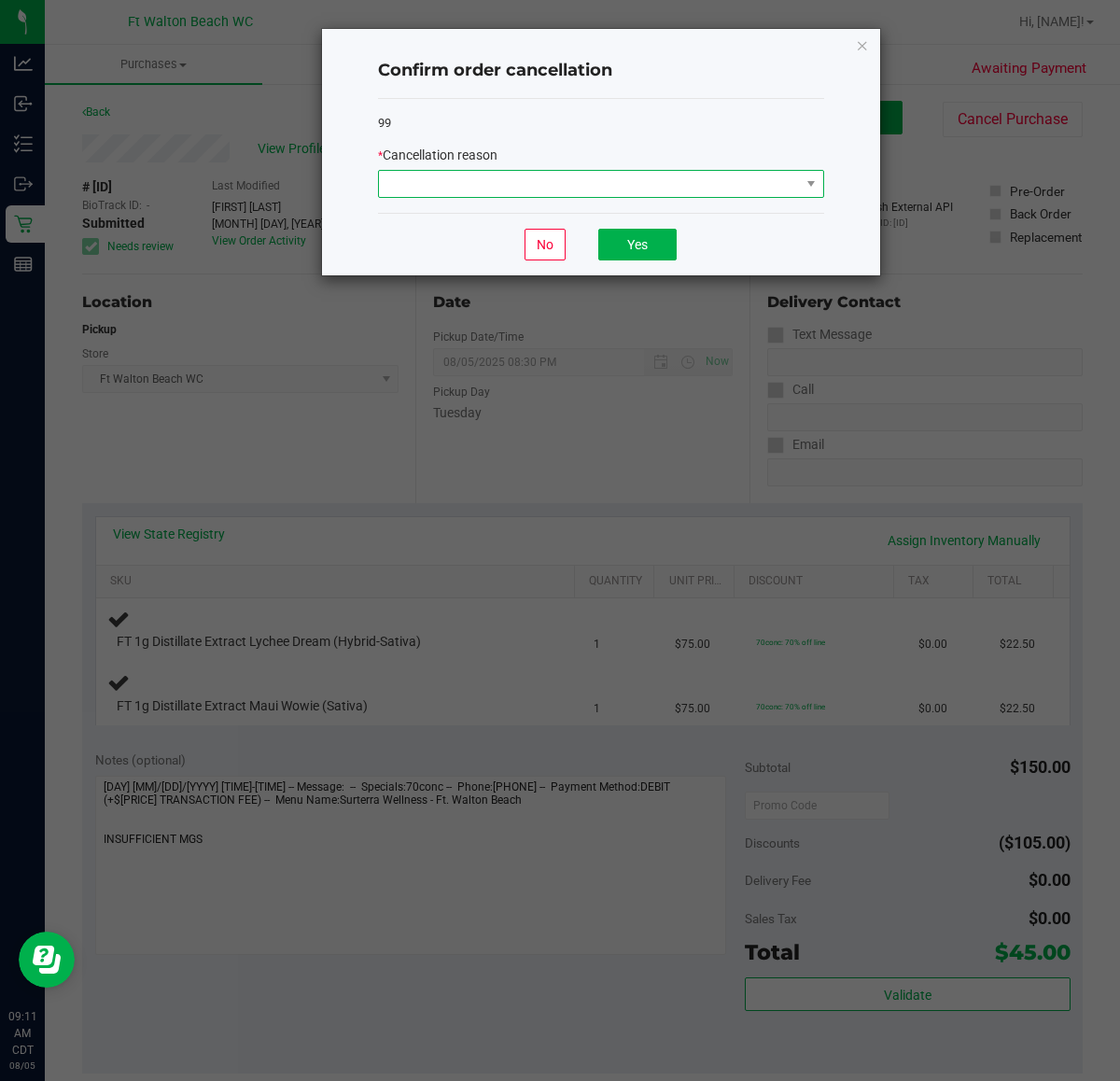 click at bounding box center (589, 184) 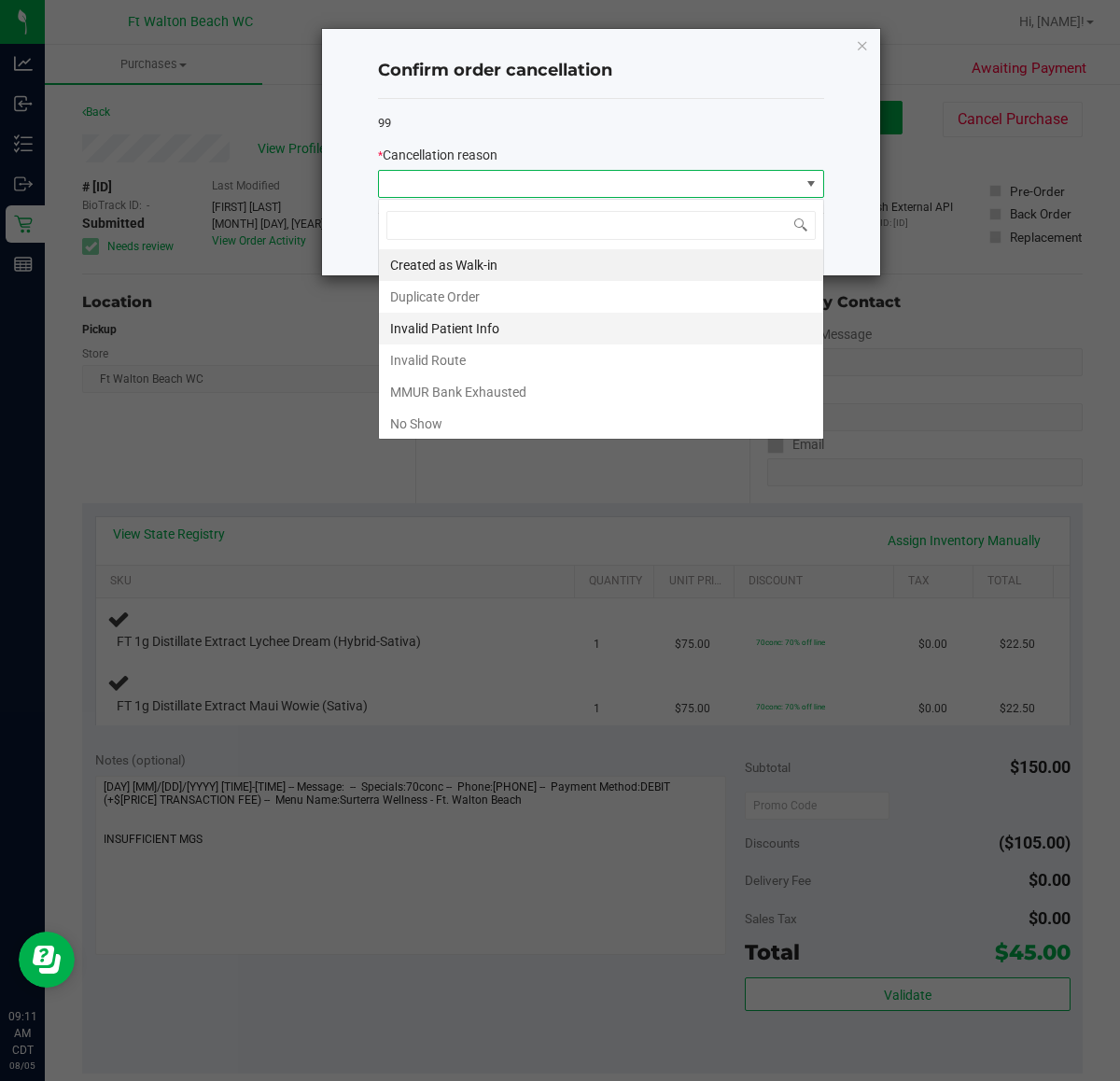 scroll, scrollTop: 93323, scrollLeft: 92887, axis: both 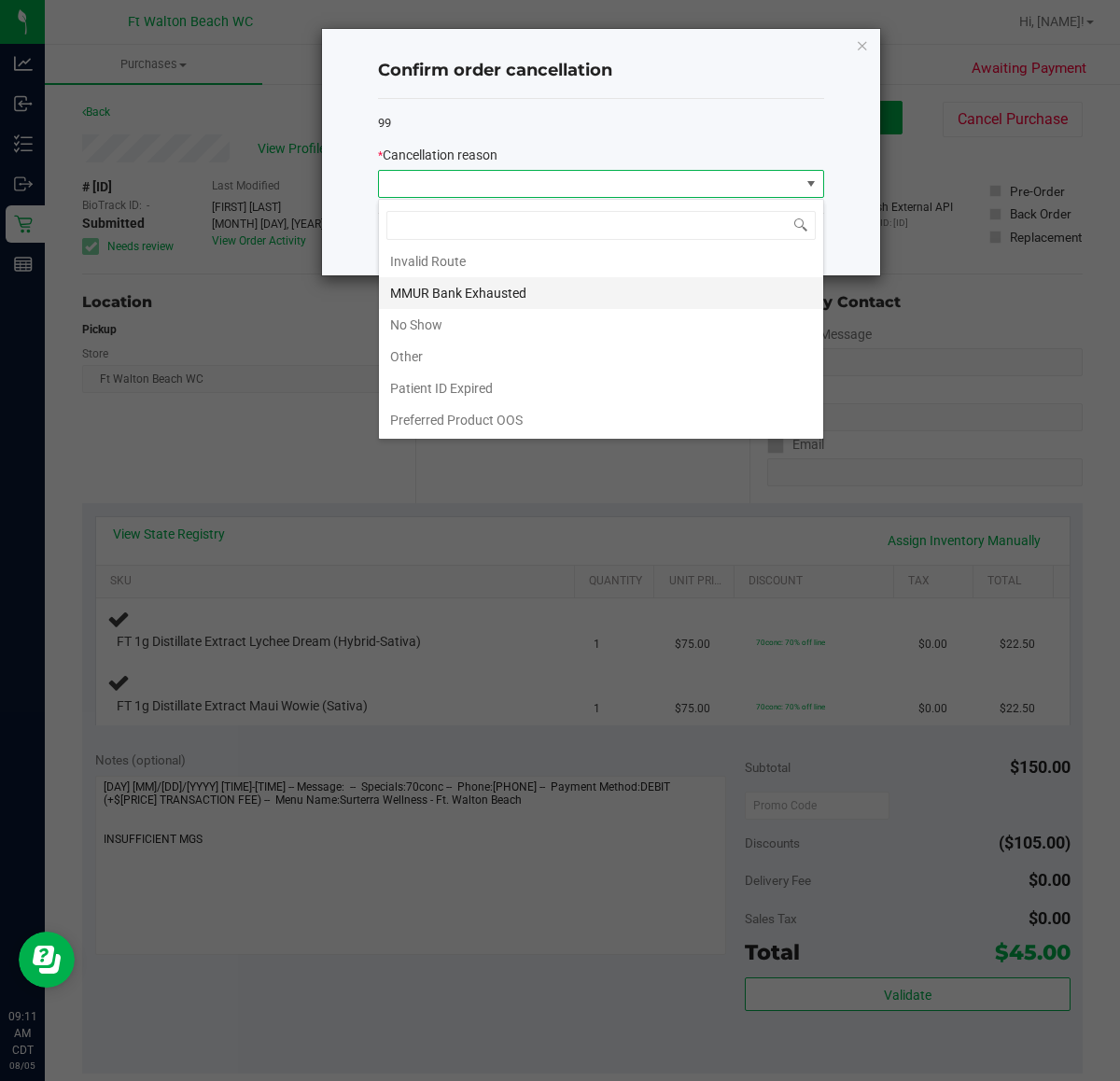 click on "MMUR Bank Exhausted" at bounding box center [601, 293] 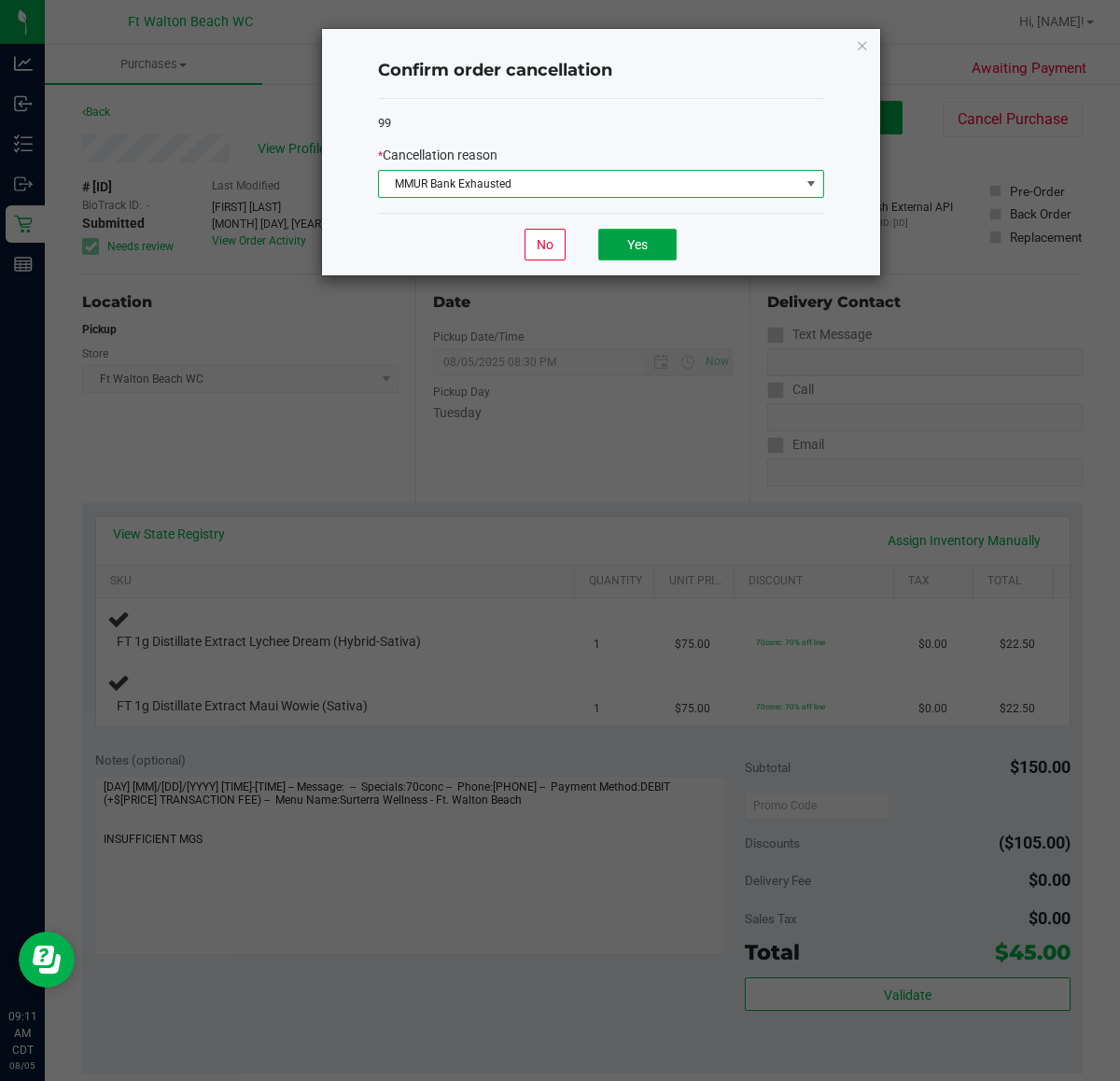 click on "Yes" 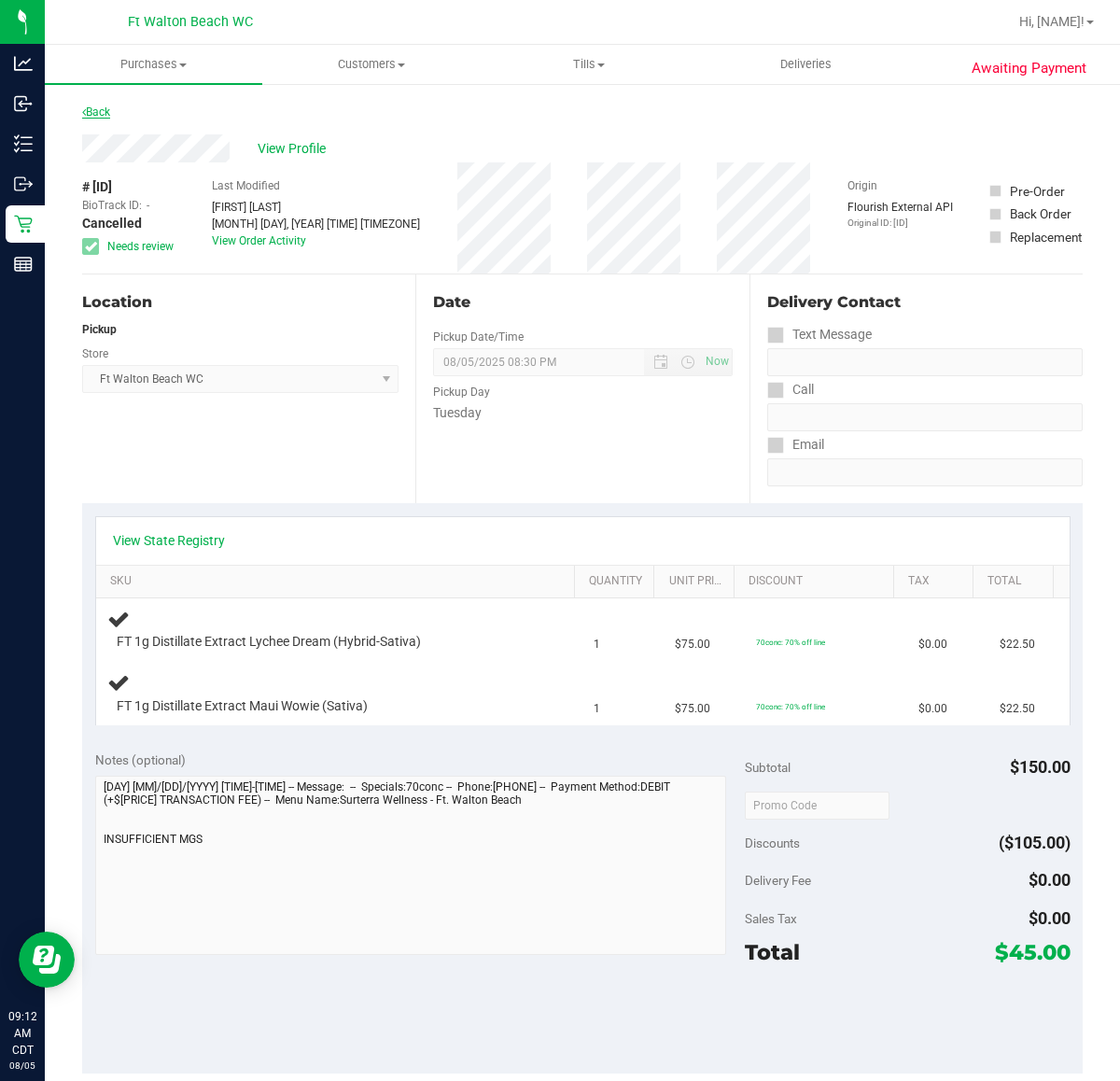 click on "Back" at bounding box center [96, 112] 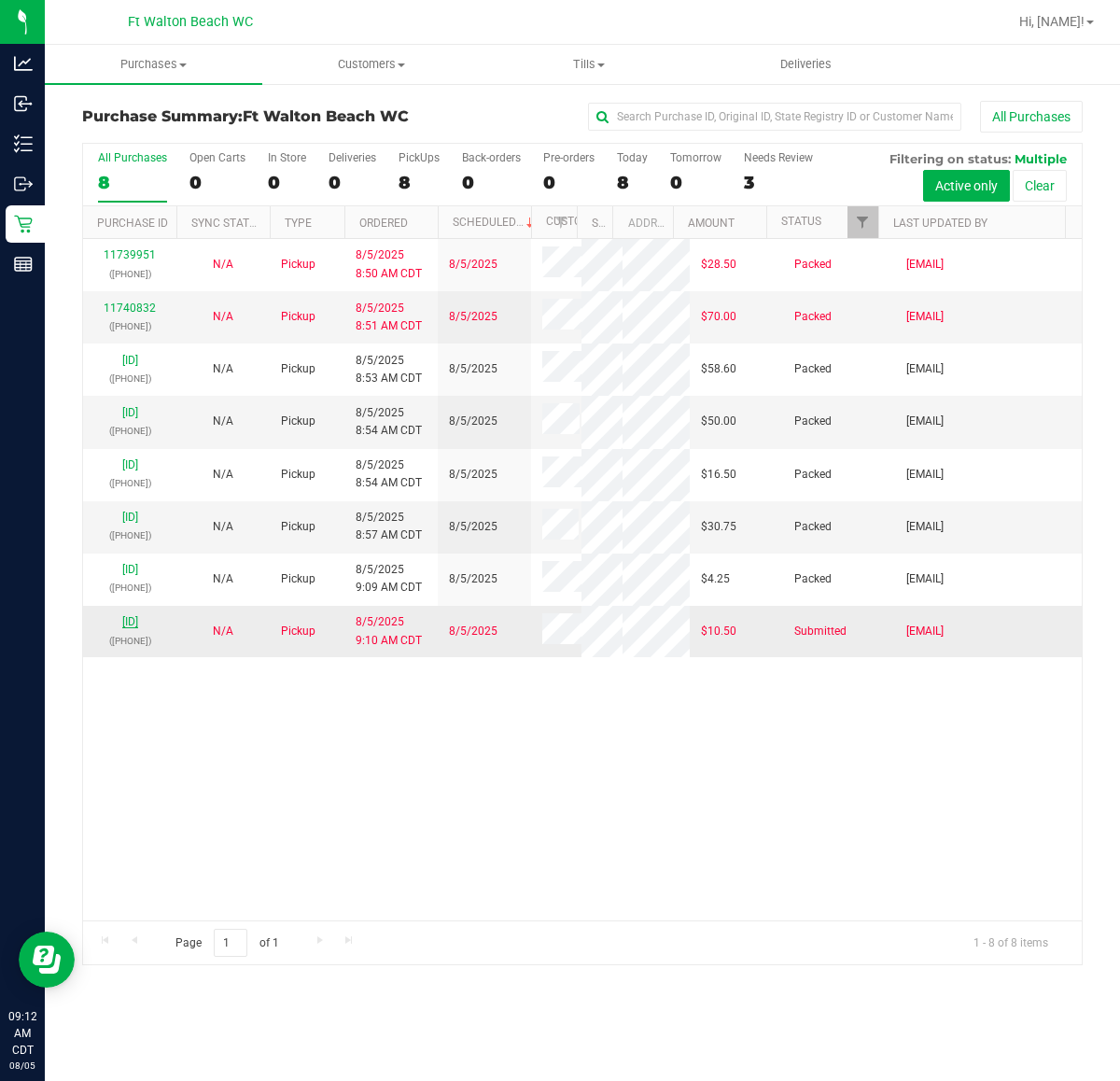 click on "11741460" at bounding box center (130, 622) 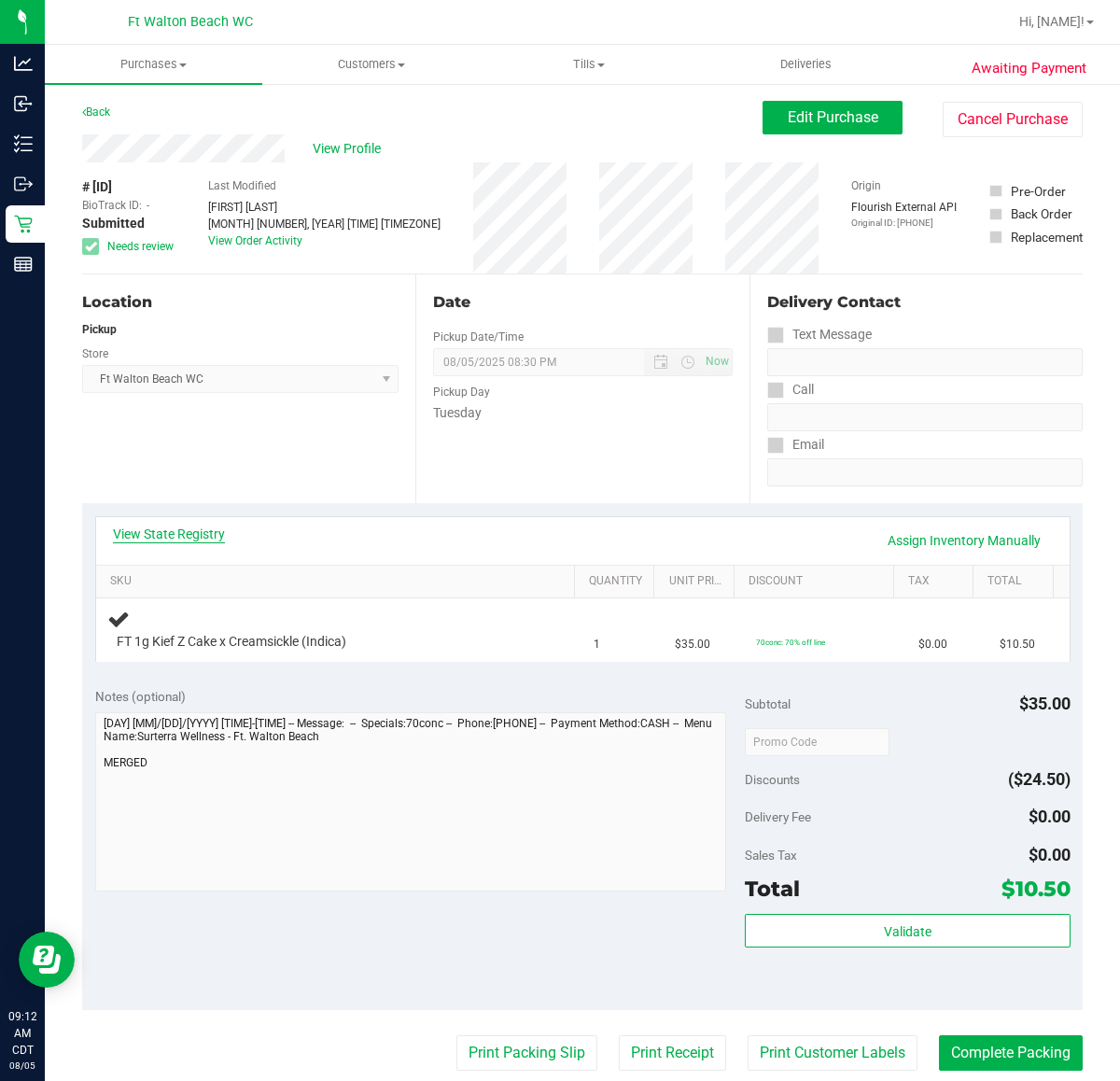click on "View State Registry" at bounding box center [169, 534] 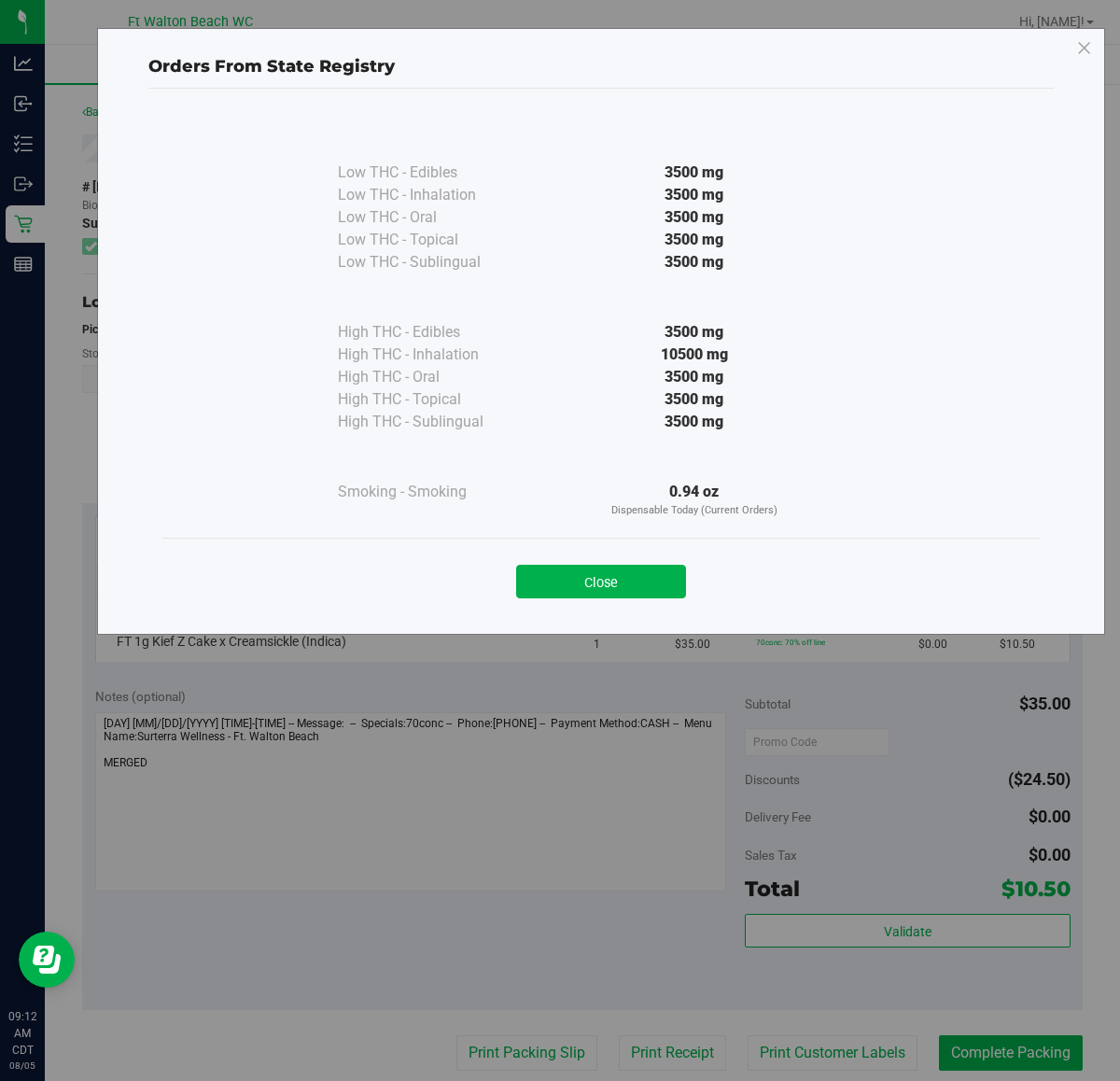 click on "Close" at bounding box center (601, 575) 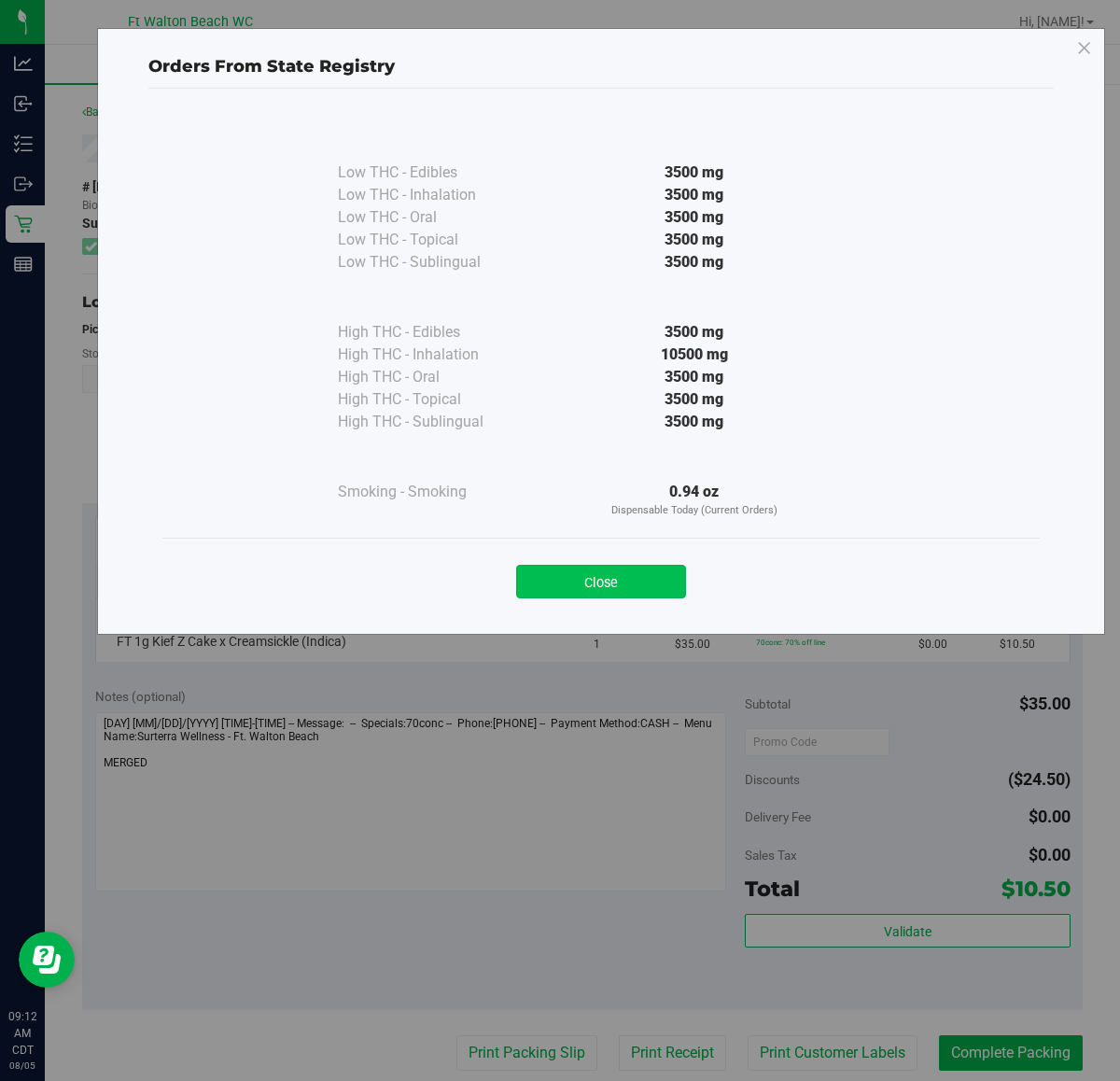 click on "Close" at bounding box center [601, 582] 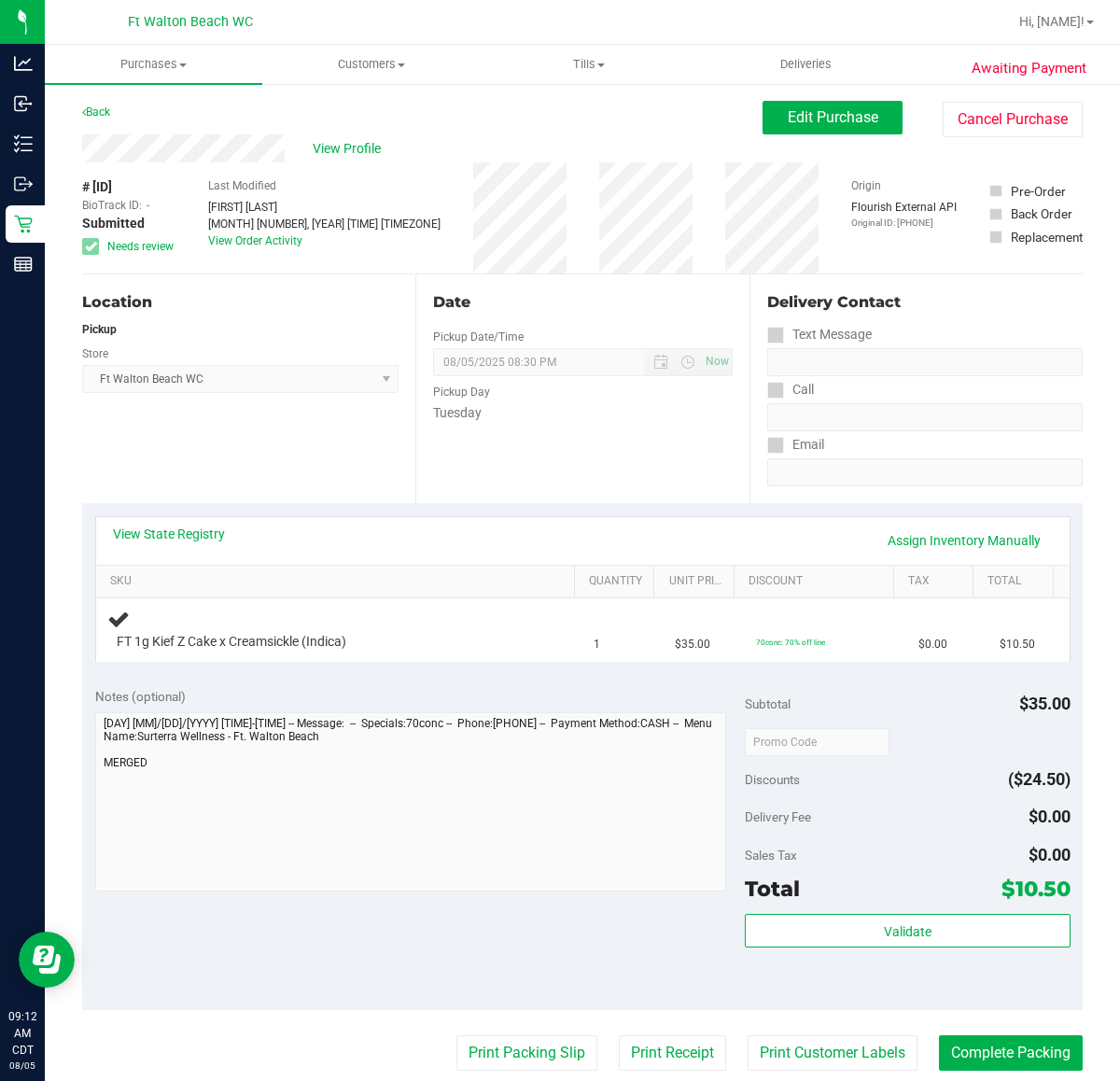 click on "Back" at bounding box center [96, 112] 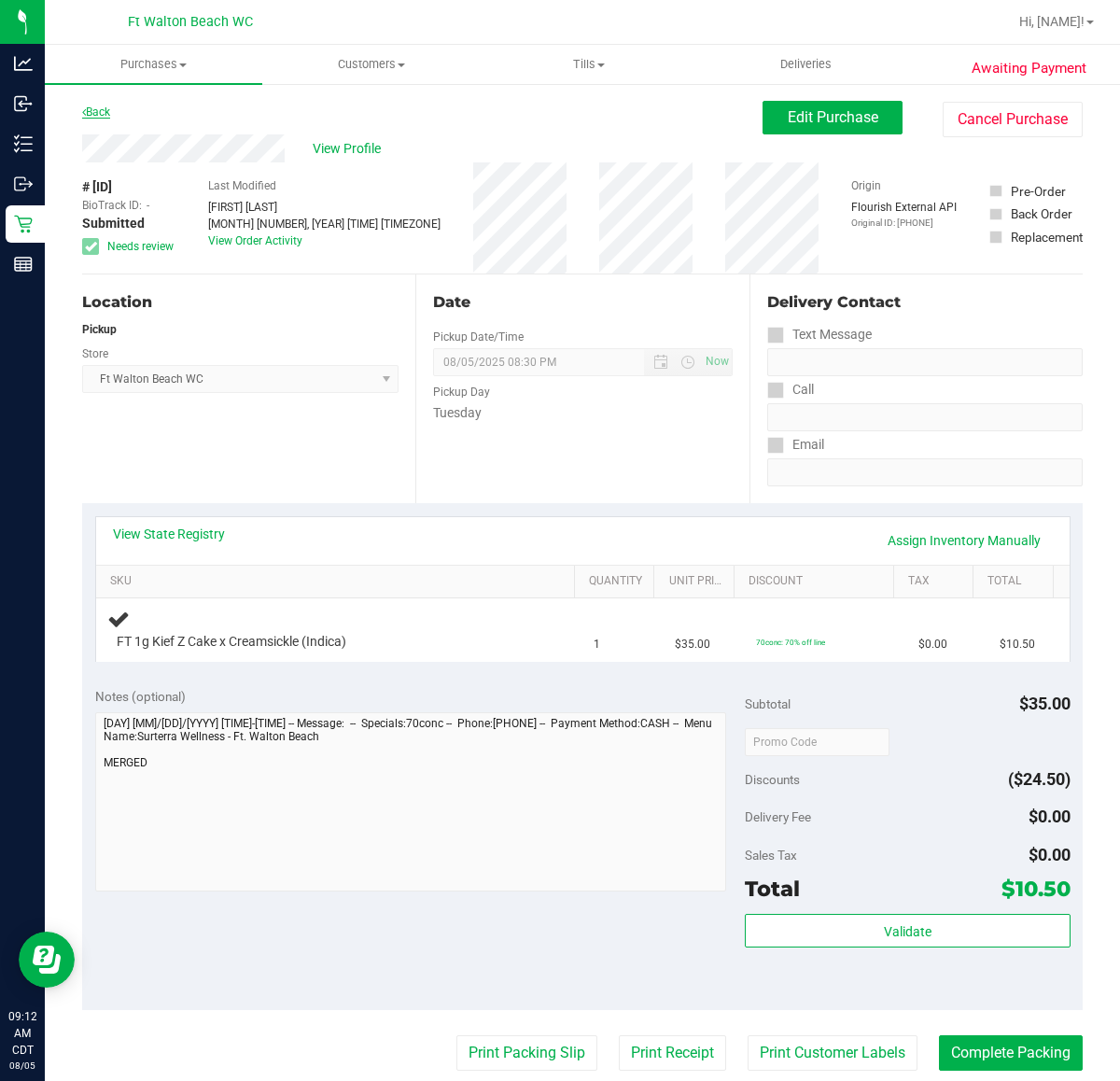click on "Back" at bounding box center [96, 112] 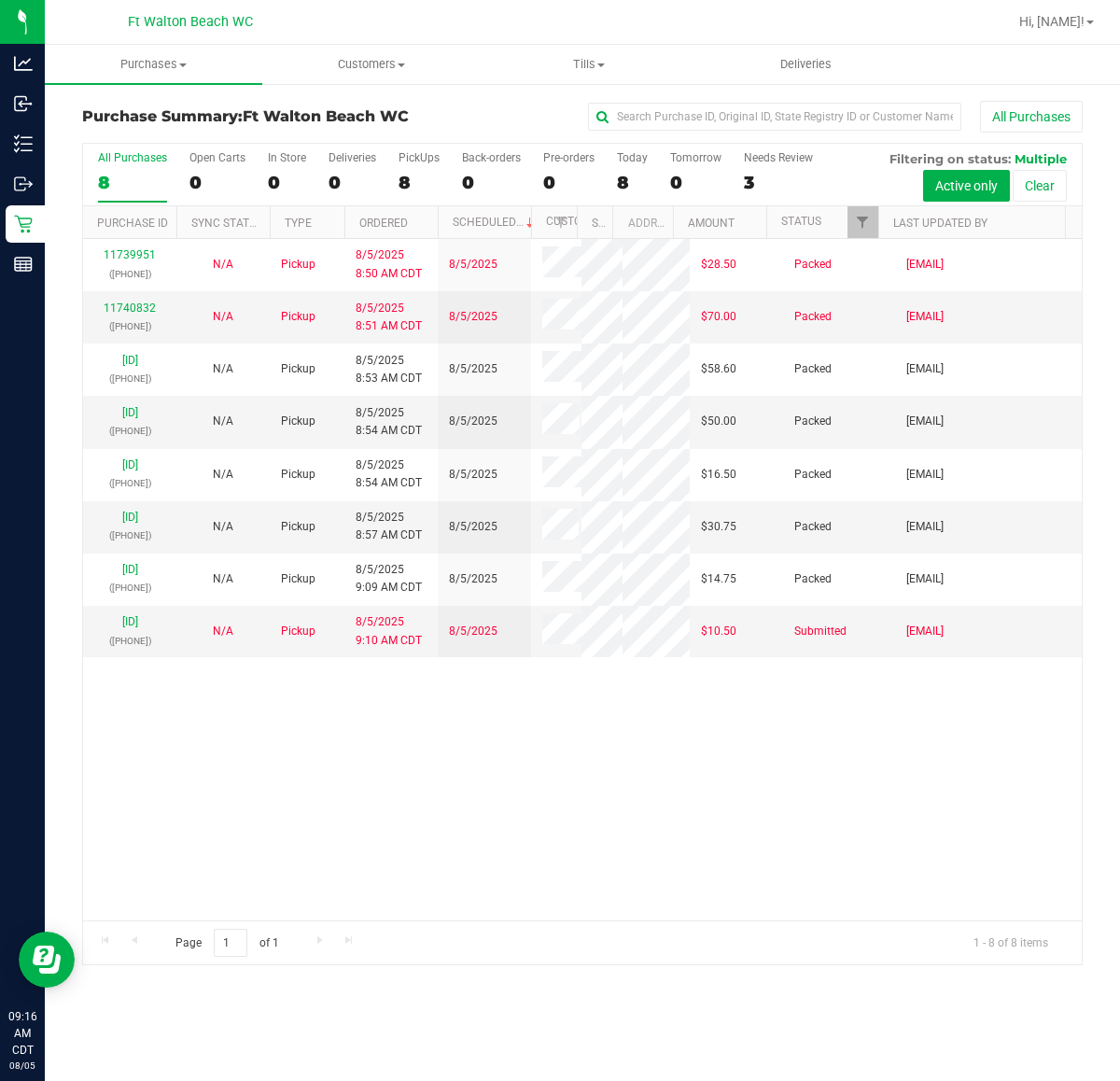 click on "11739951
(313202966)
N/A
Pickup 8/5/2025 8:50 AM CDT 8/5/2025
$28.50
Packed sharper@liveparallel.com
11740832
(313231487)
N/A
Pickup 8/5/2025 8:51 AM CDT 8/5/2025
$70.00
Packed sharper@liveparallel.com
11740907
(313243838)
N/A
Pickup 8/5/2025 8:53 AM CDT 8/5/2025
$58.60
Packed sharper@liveparallel.com
11740937" at bounding box center (582, 580) 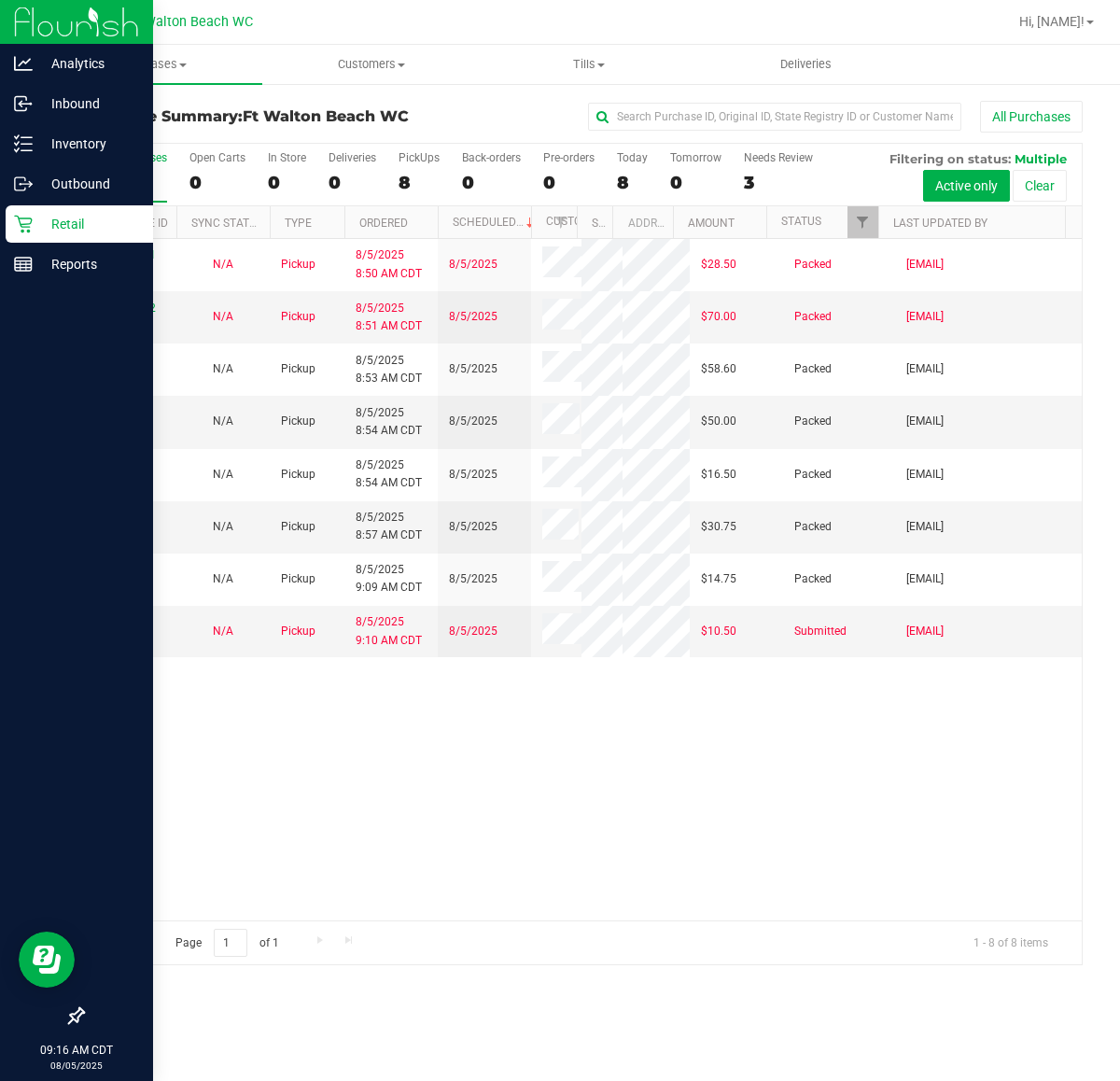 click on "Retail" at bounding box center [89, 224] 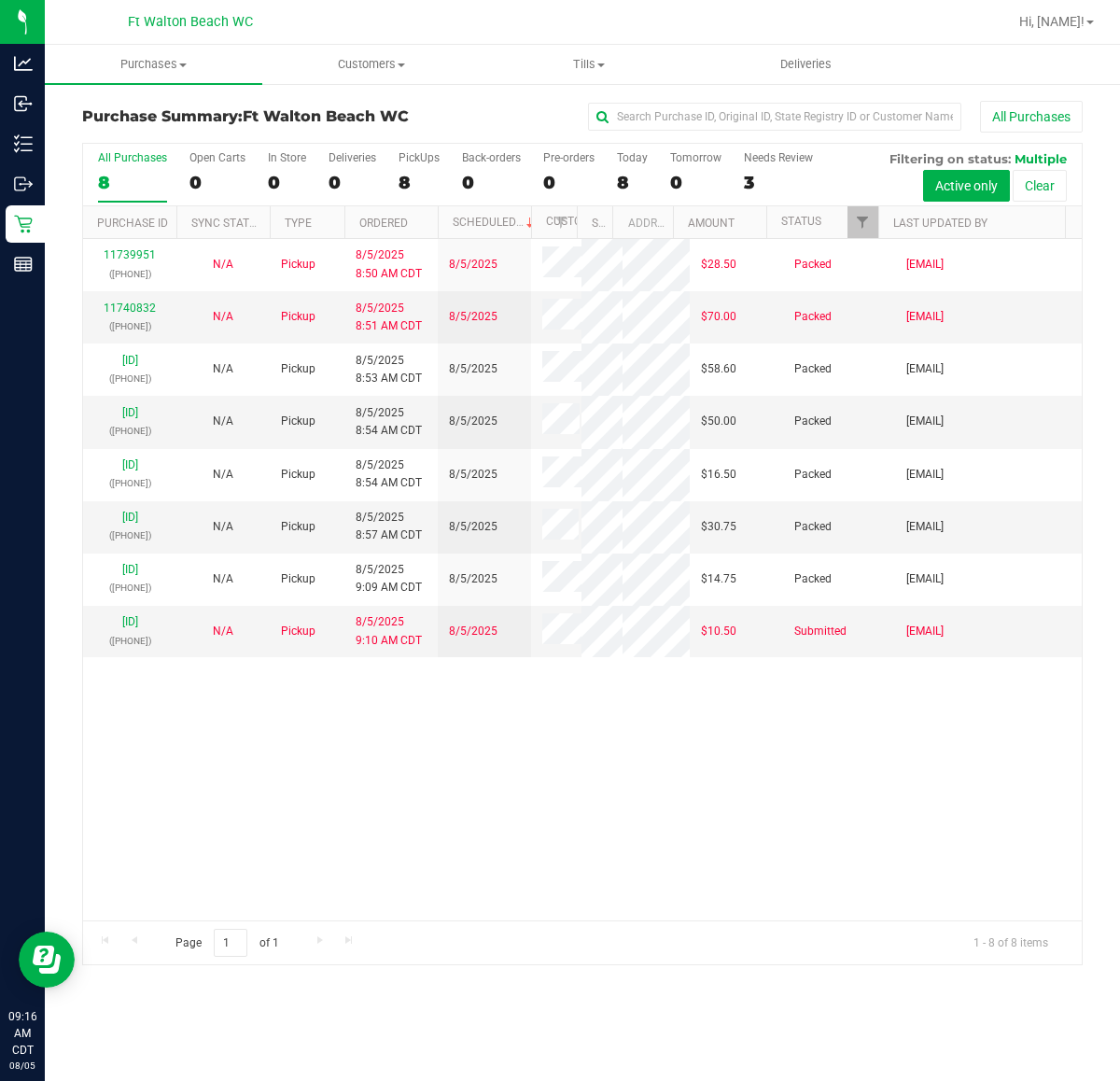 click on "11739951
(313202966)
N/A
Pickup 8/5/2025 8:50 AM CDT 8/5/2025
$28.50
Packed sharper@liveparallel.com
11740832
(313231487)
N/A
Pickup 8/5/2025 8:51 AM CDT 8/5/2025
$70.00
Packed sharper@liveparallel.com
11740907
(313243838)
N/A
Pickup 8/5/2025 8:53 AM CDT 8/5/2025
$58.60
Packed sharper@liveparallel.com
11740937" at bounding box center [582, 580] 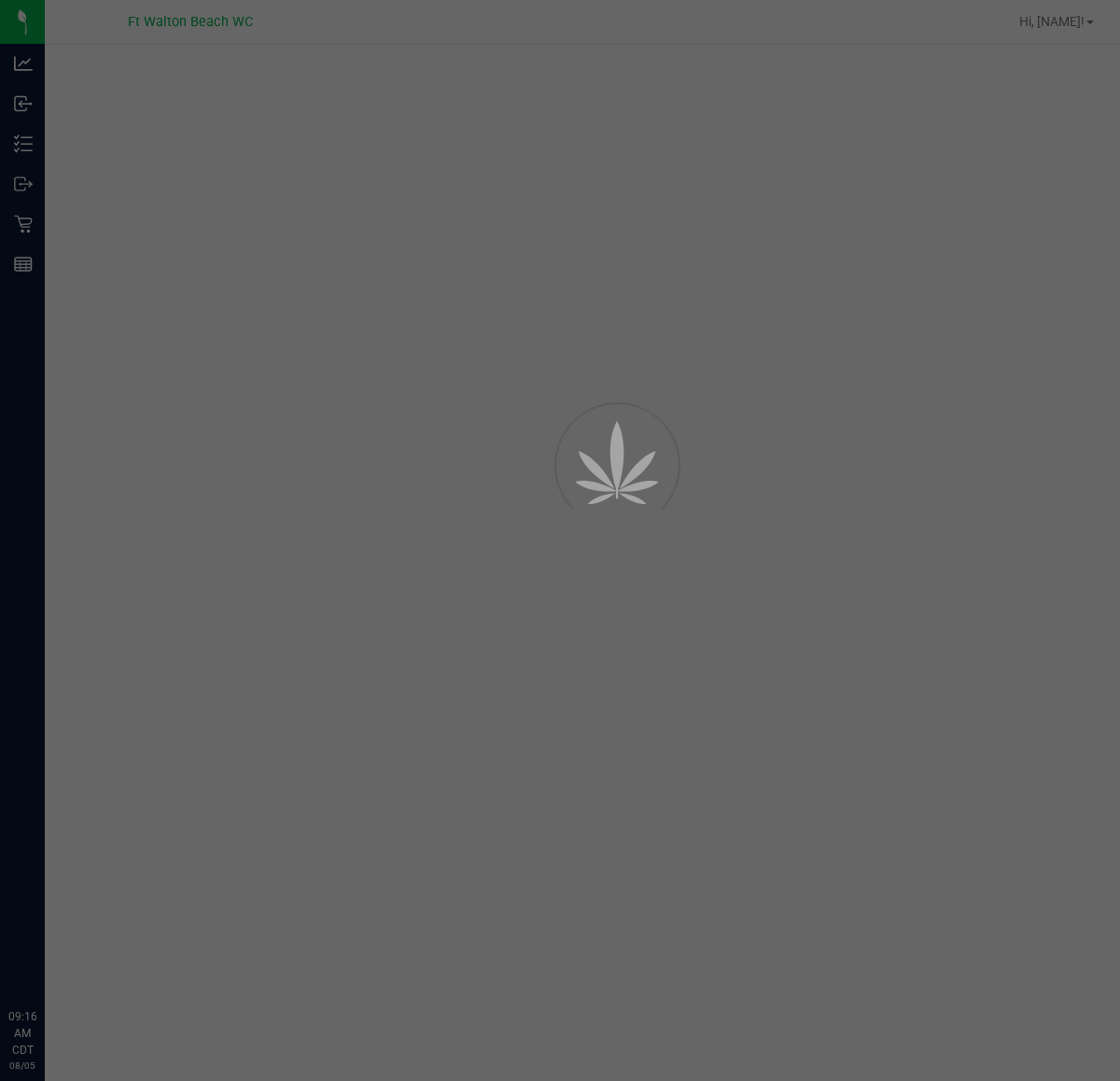 scroll, scrollTop: 0, scrollLeft: 0, axis: both 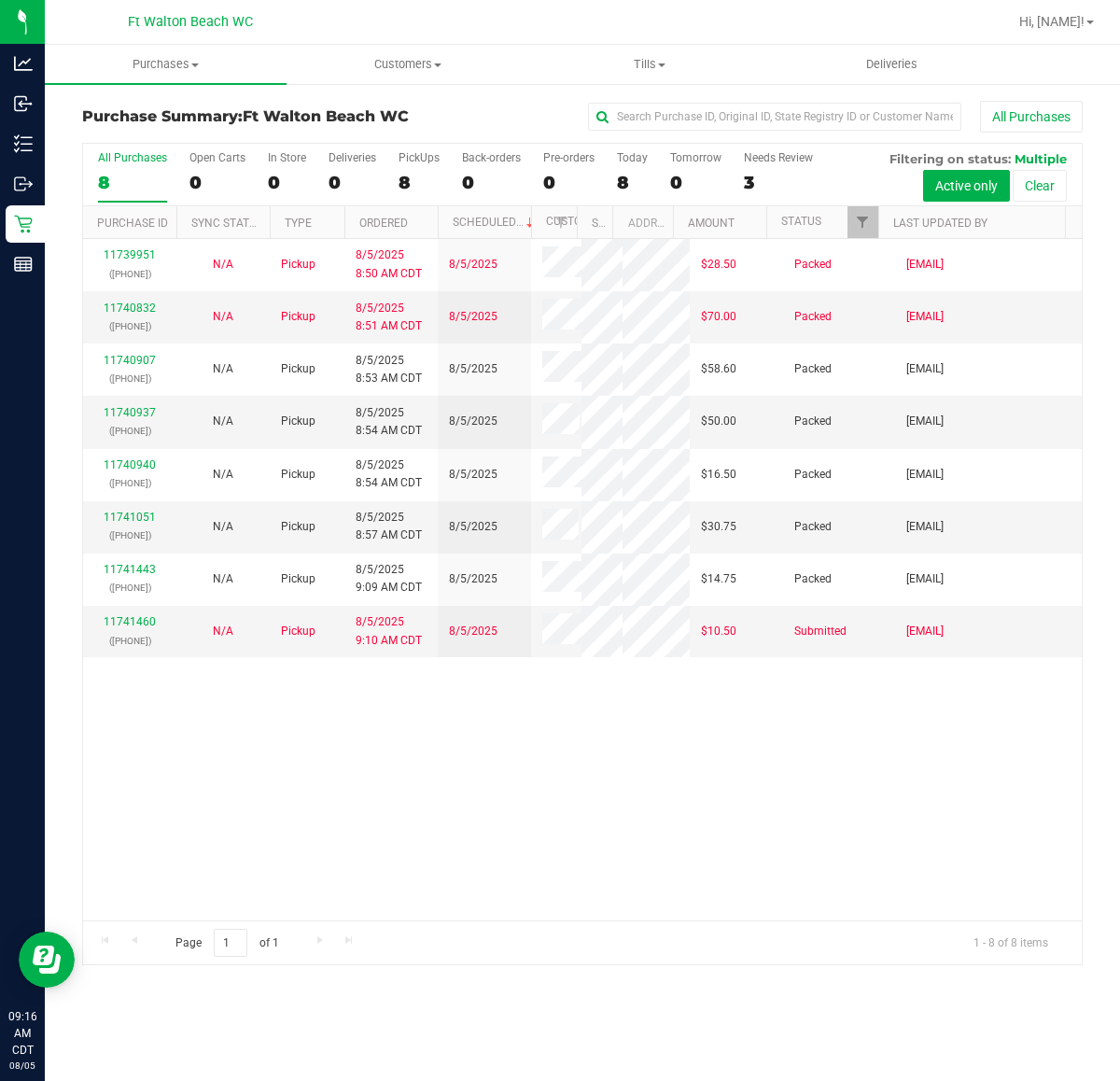 click on "# [ID]
([PHONE])
N/A
Pickup [MONTH]/[DAY]/[YEAR] [TIME] [TIMEZONE] [MONTH]/[DAY]/[YEAR]
[PRICE]
Packed [EMAIL]
[ID]
([PHONE])
N/A
Pickup [MONTH]/[DAY]/[YEAR] [TIME] [TIMEZONE] [MONTH]/[DAY]/[YEAR]
[PRICE]
Packed [EMAIL]
[ID]
([PHONE])
N/A
Pickup [MONTH]/[DAY]/[YEAR] [TIME] [TIMEZONE] [MONTH]/[DAY]/[YEAR]
[PRICE]
Packed [EMAIL]
[ID]" at bounding box center [582, 580] 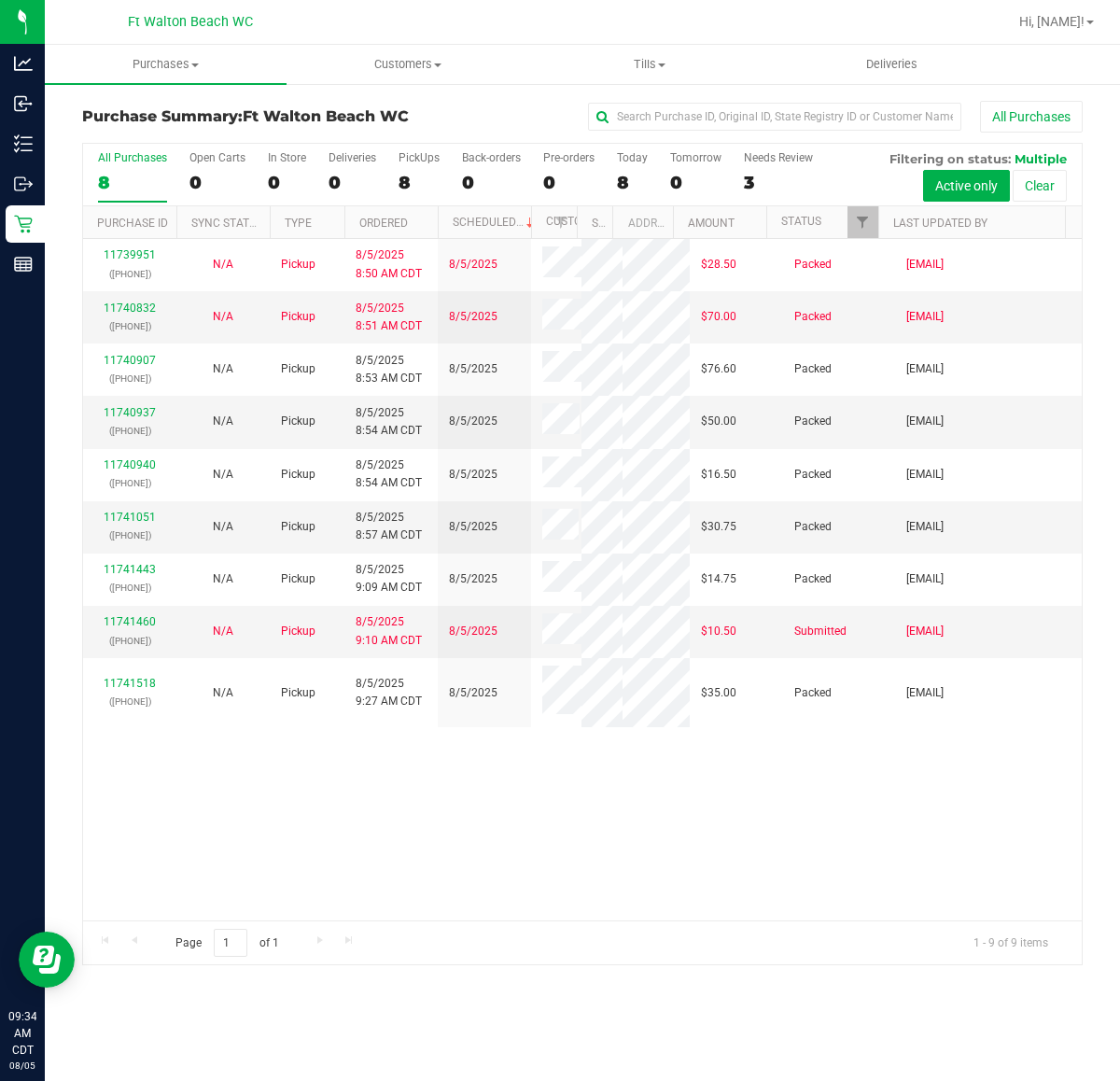 click on "11739951
(313202966)
N/A
Pickup 8/5/2025 8:50 AM CDT 8/5/2025
$28.50
Packed sharper@liveparallel.com
11740832
(313231487)
N/A
Pickup 8/5/2025 8:51 AM CDT 8/5/2025
$70.00
Packed sharper@liveparallel.com
11740907
(313243838)
N/A
Pickup 8/5/2025 8:53 AM CDT 8/5/2025
$76.60
Packed sharper@liveparallel.com
11740937" at bounding box center (582, 580) 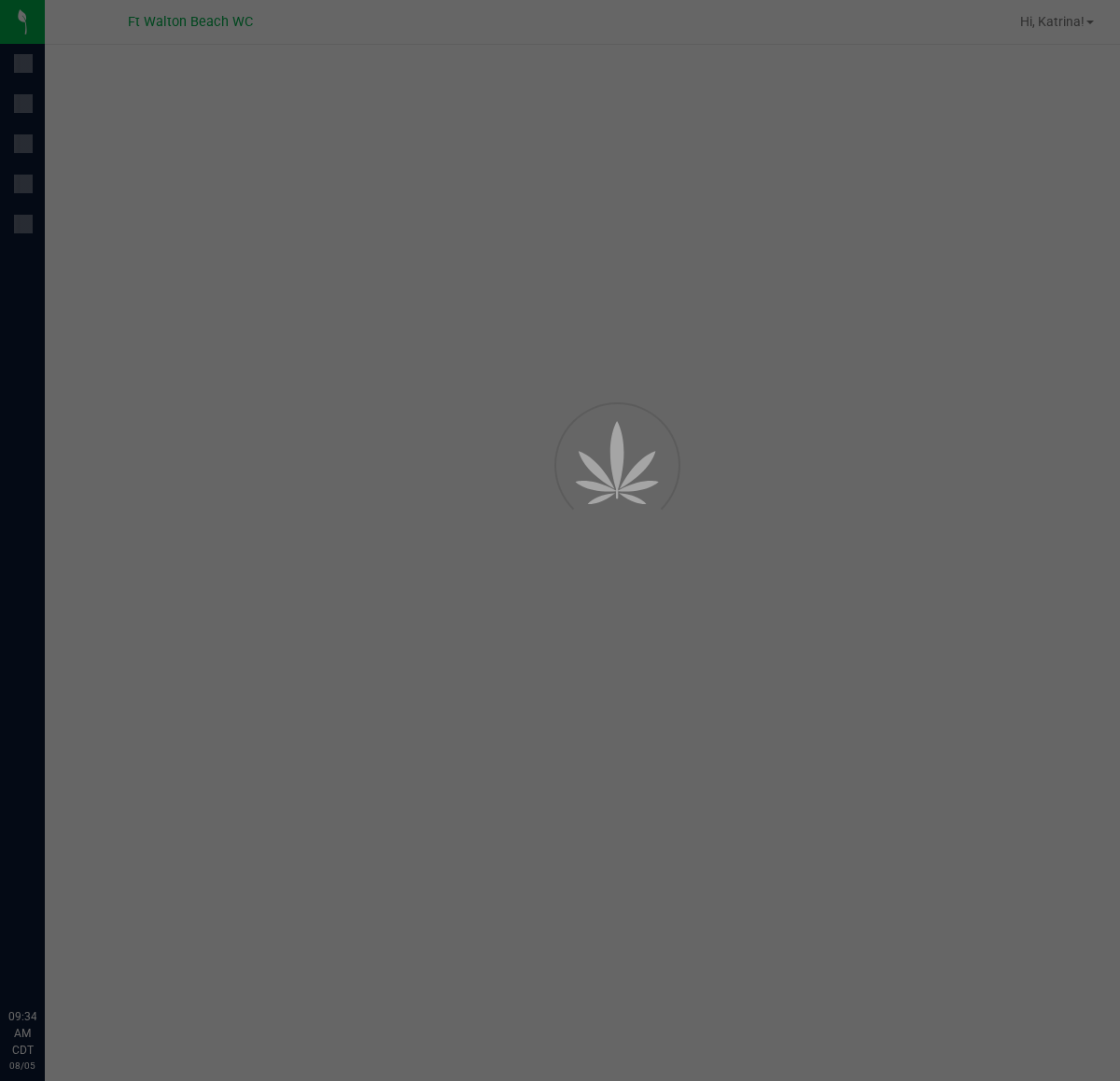 scroll, scrollTop: 0, scrollLeft: 0, axis: both 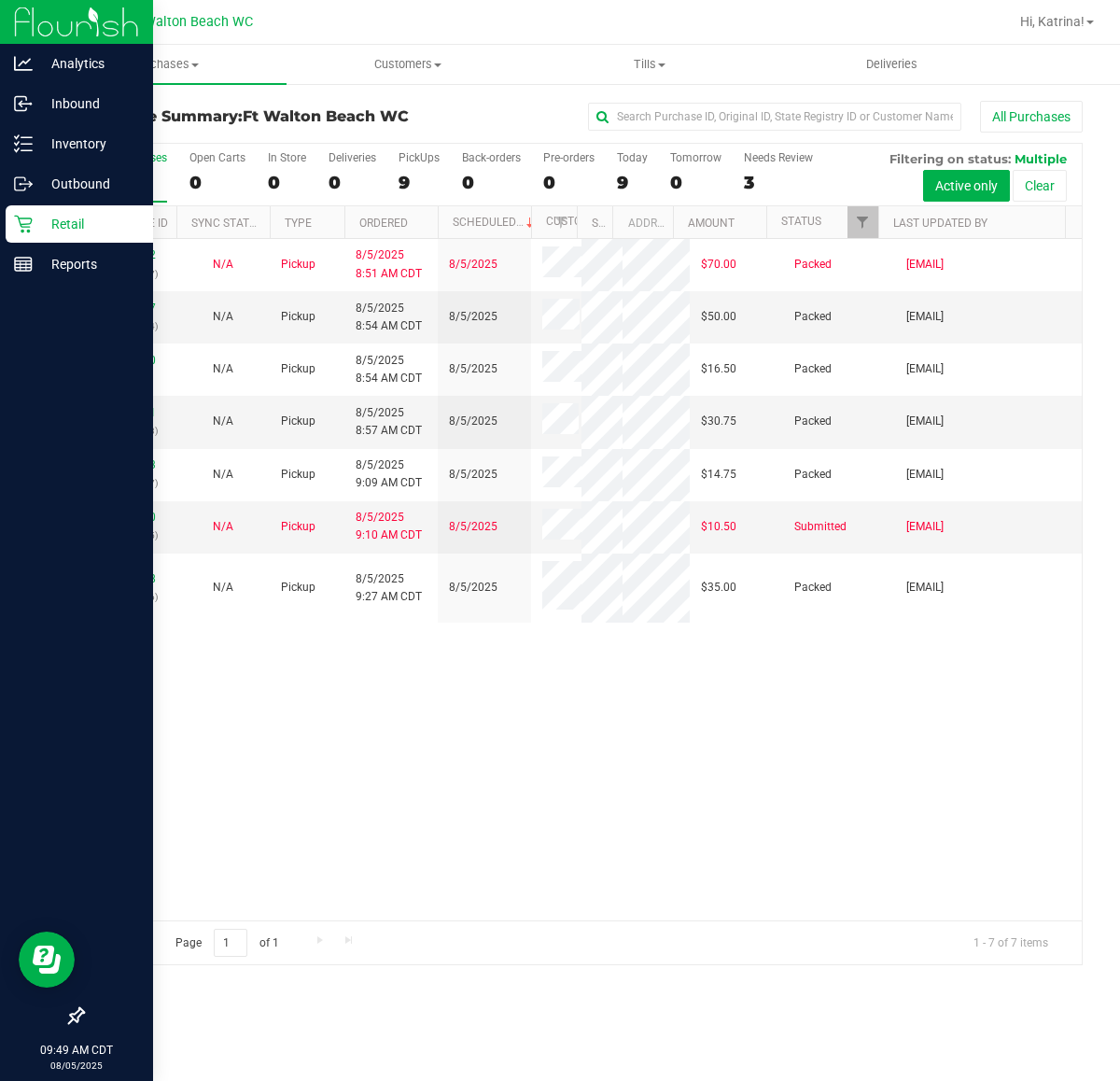click on "Retail" at bounding box center (89, 224) 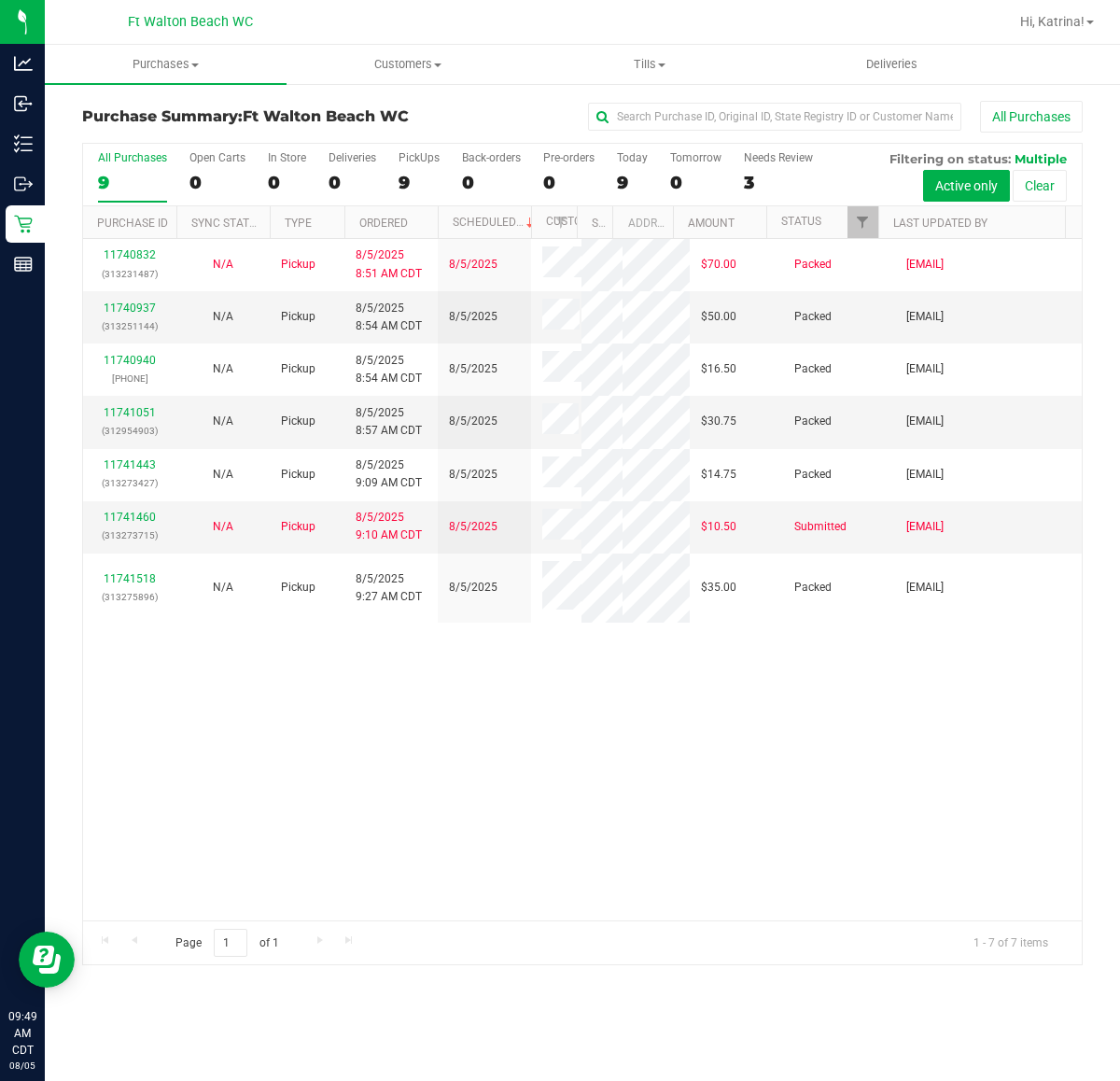 click at bounding box center (671, 21) 